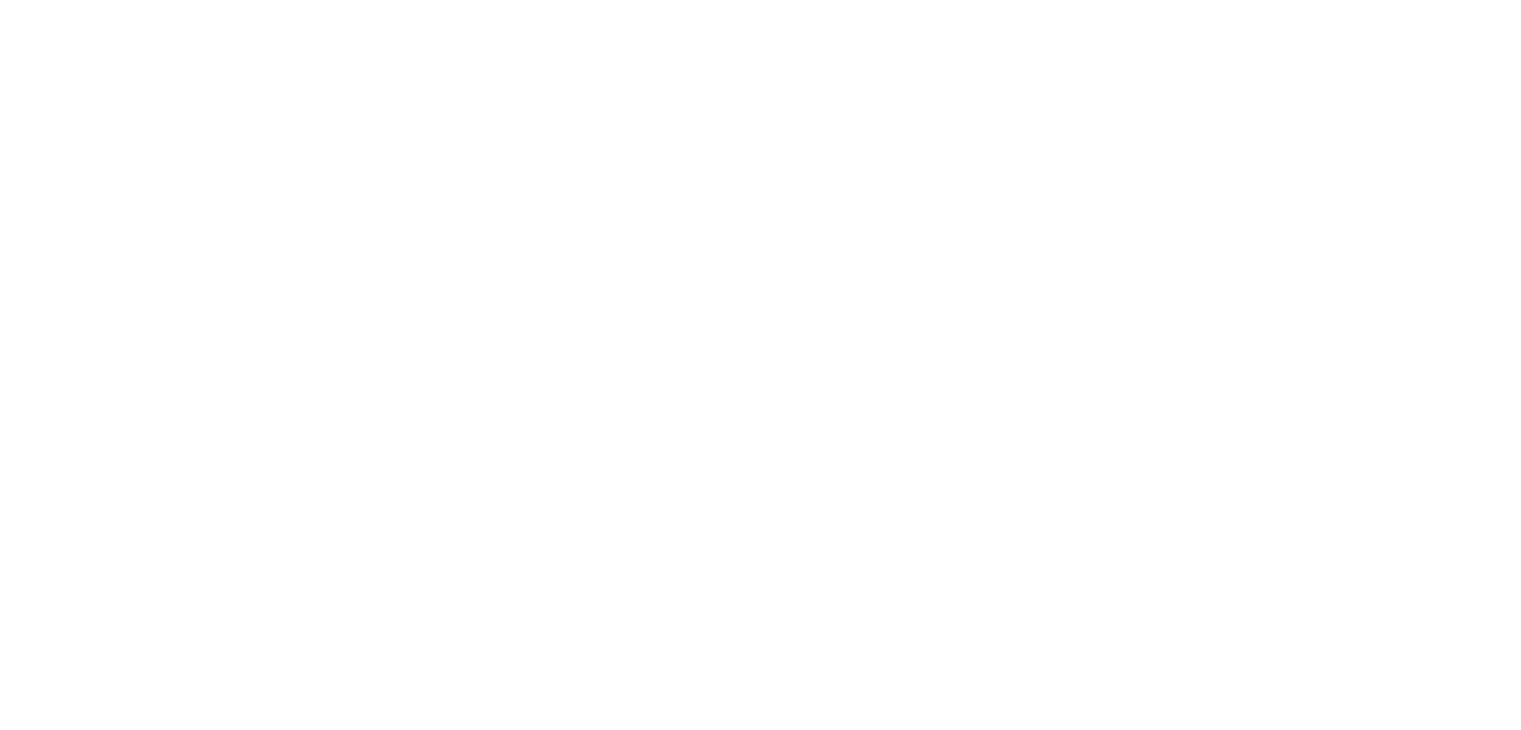 scroll, scrollTop: 0, scrollLeft: 0, axis: both 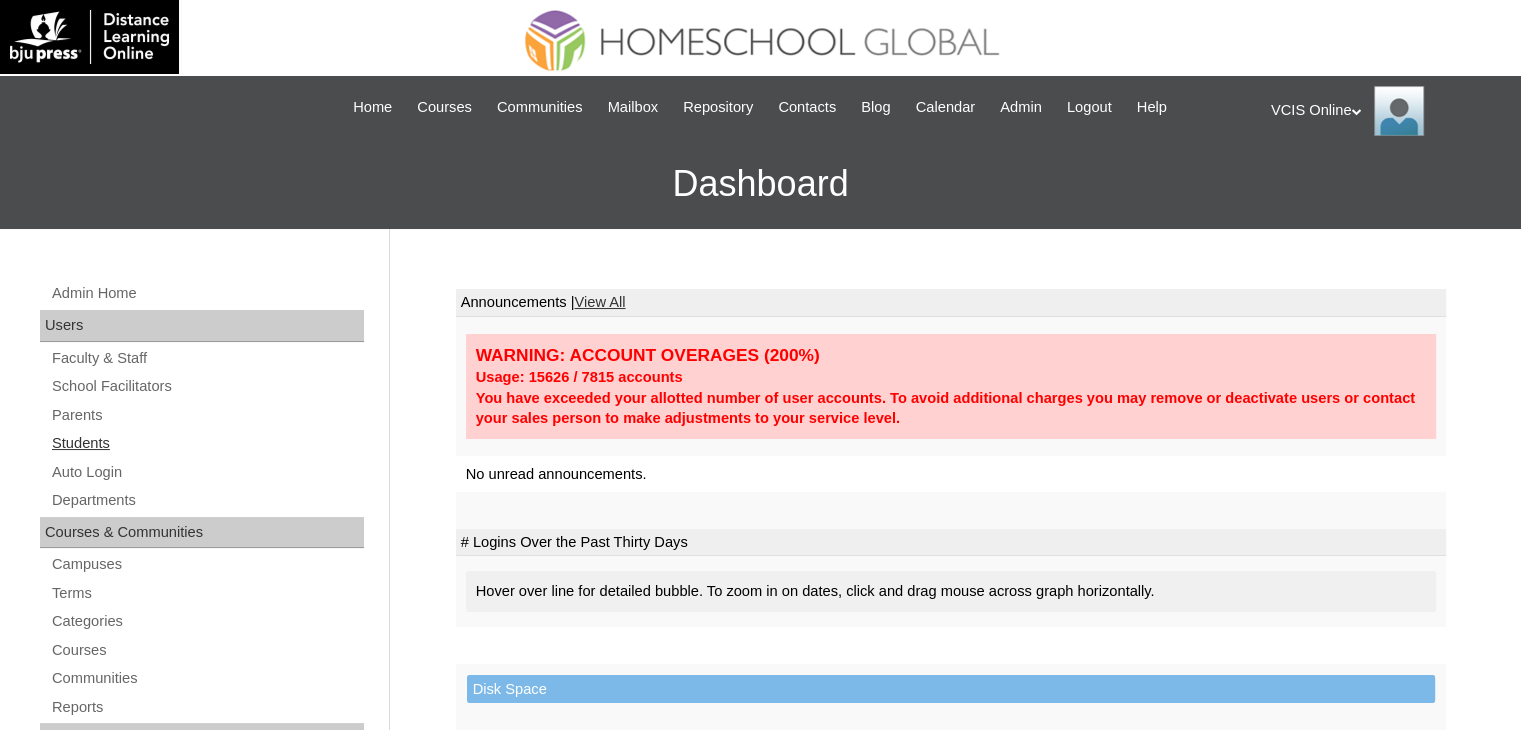 click on "Students" at bounding box center [207, 443] 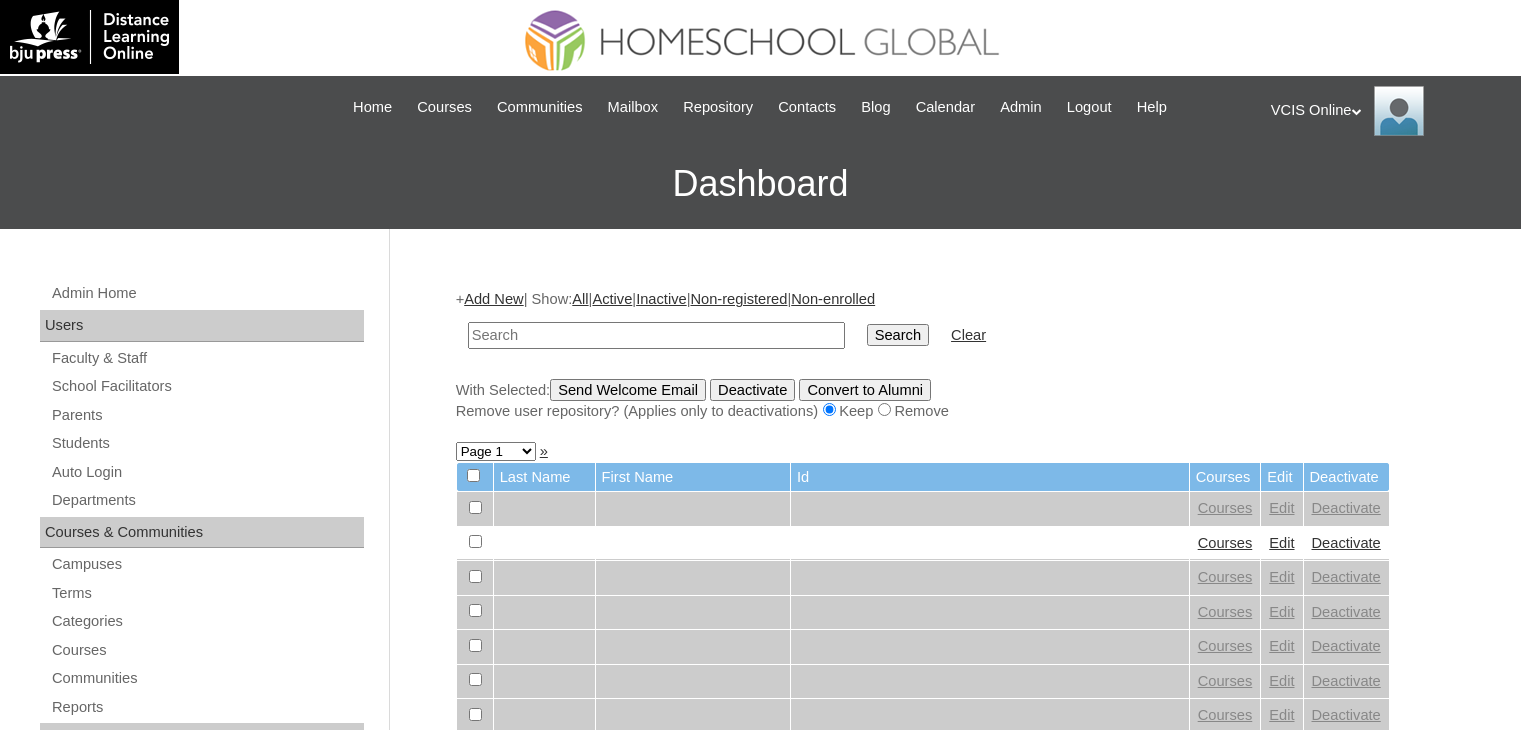 scroll, scrollTop: 0, scrollLeft: 0, axis: both 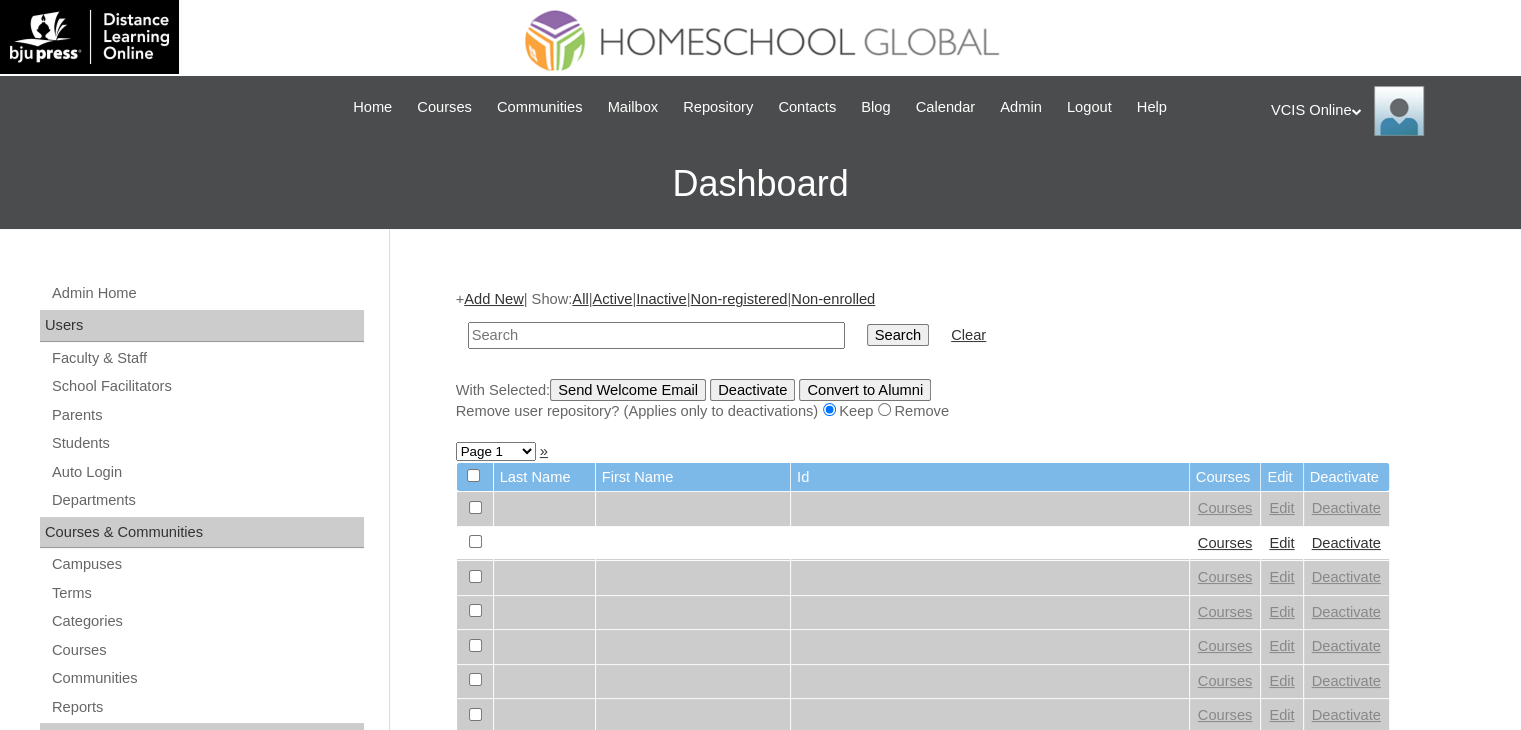 click at bounding box center [656, 335] 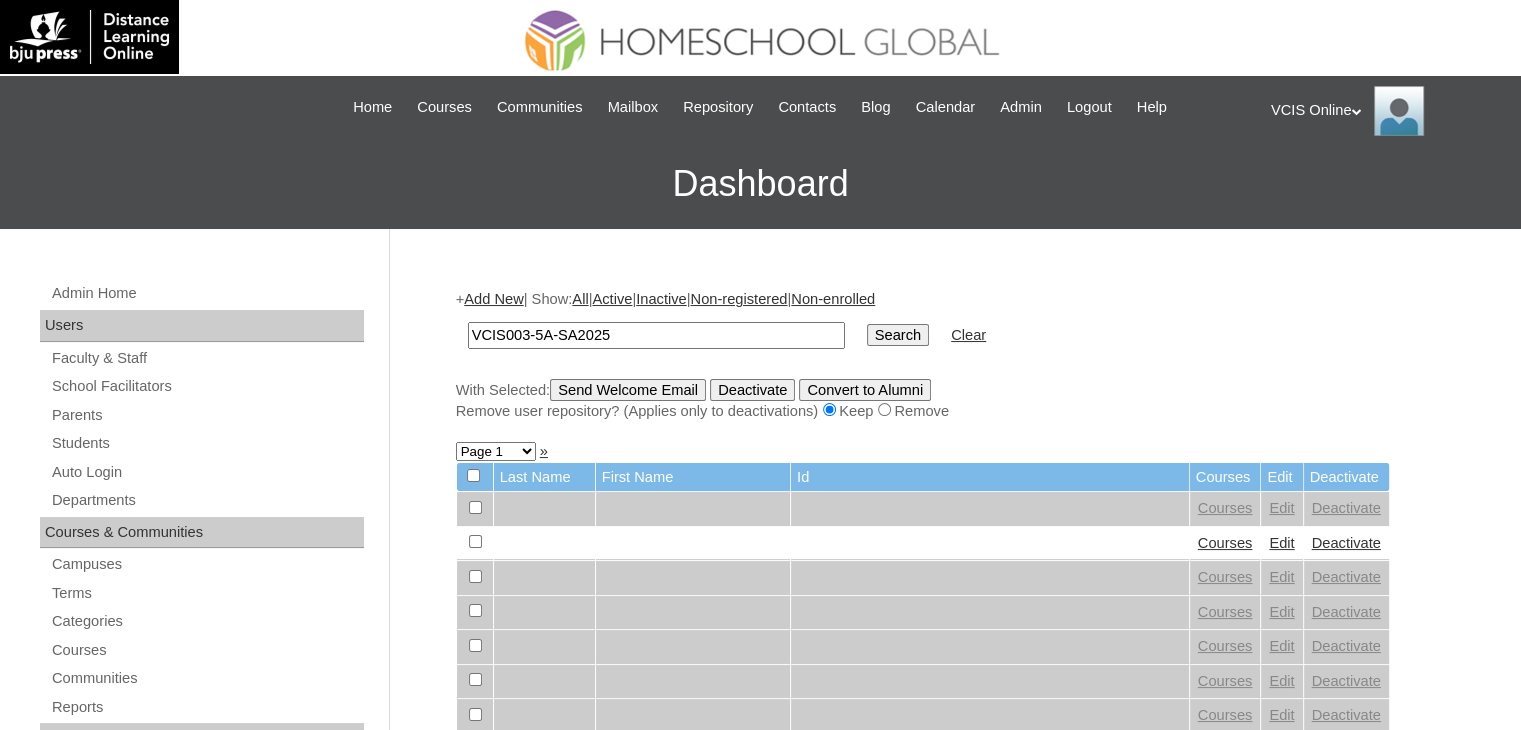 click on "VCIS003-5A-SA2025" at bounding box center (656, 335) 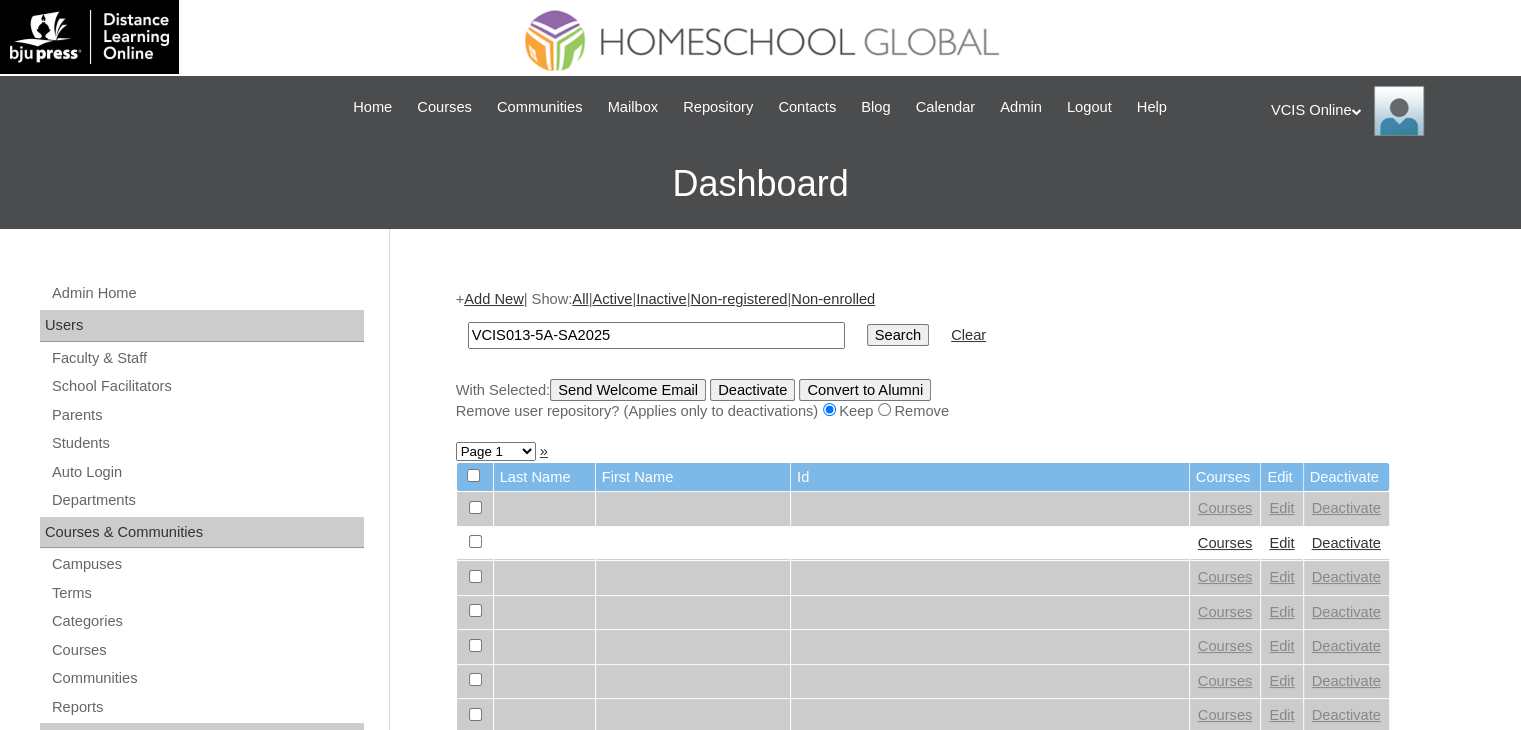 type on "VCIS013-5A-SA2025" 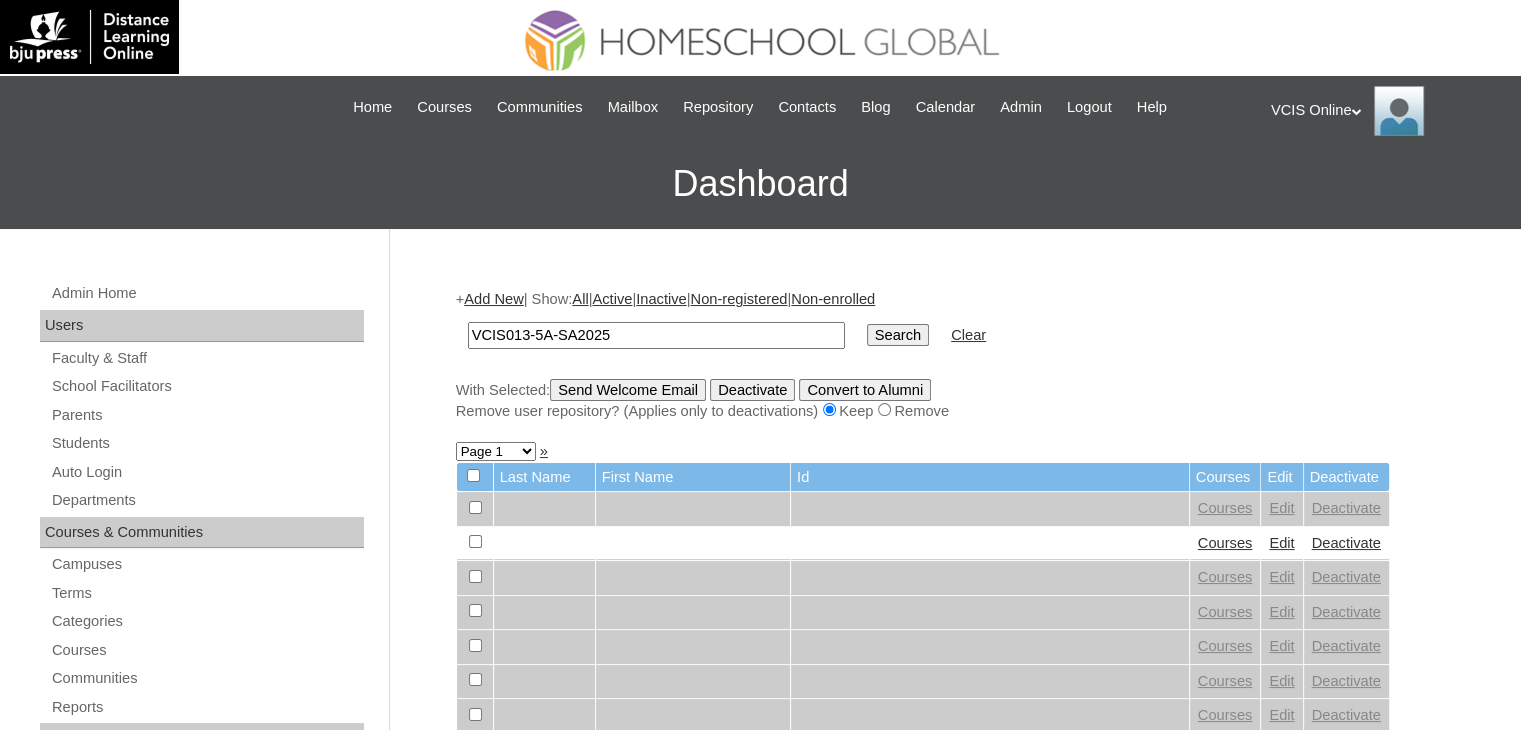 click on "Search" at bounding box center [898, 335] 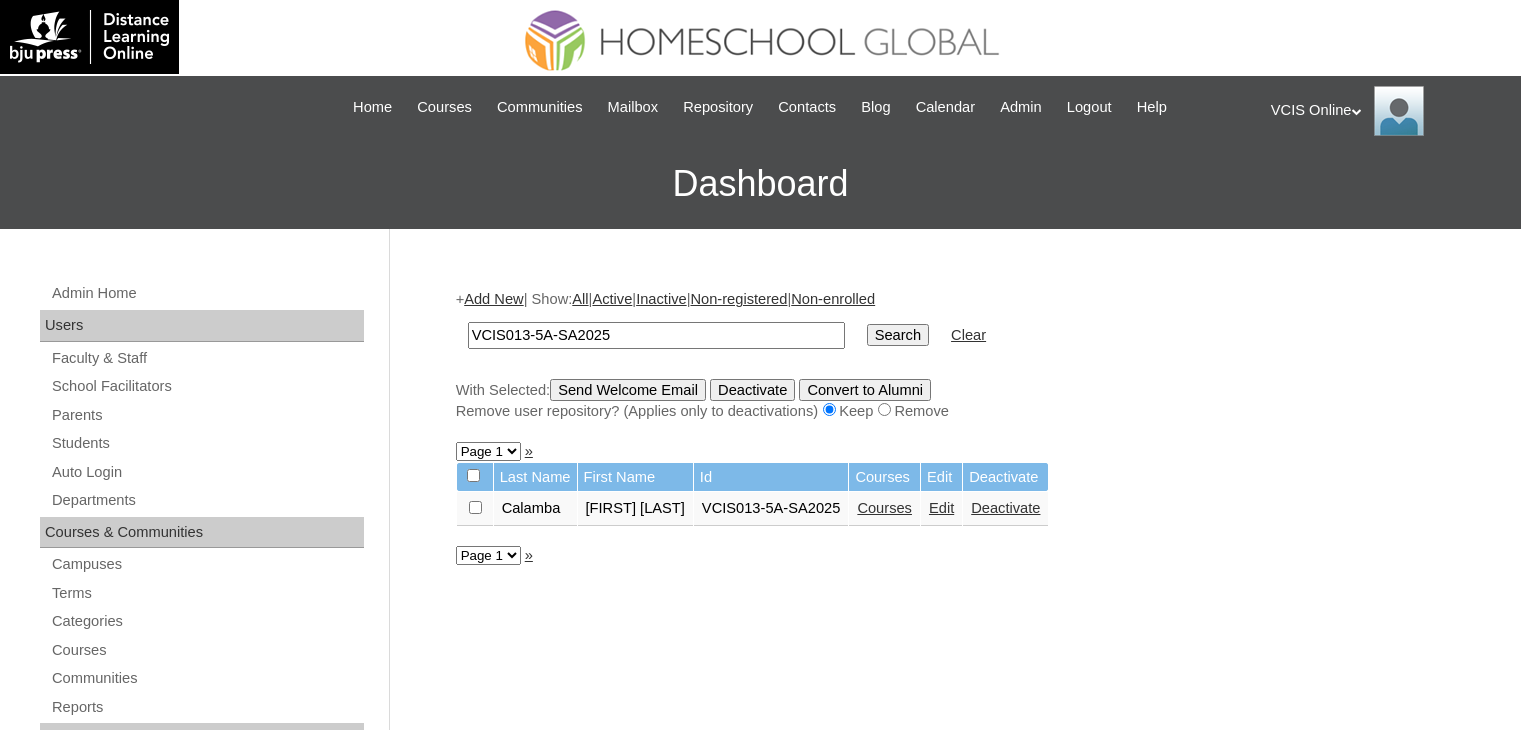 scroll, scrollTop: 0, scrollLeft: 0, axis: both 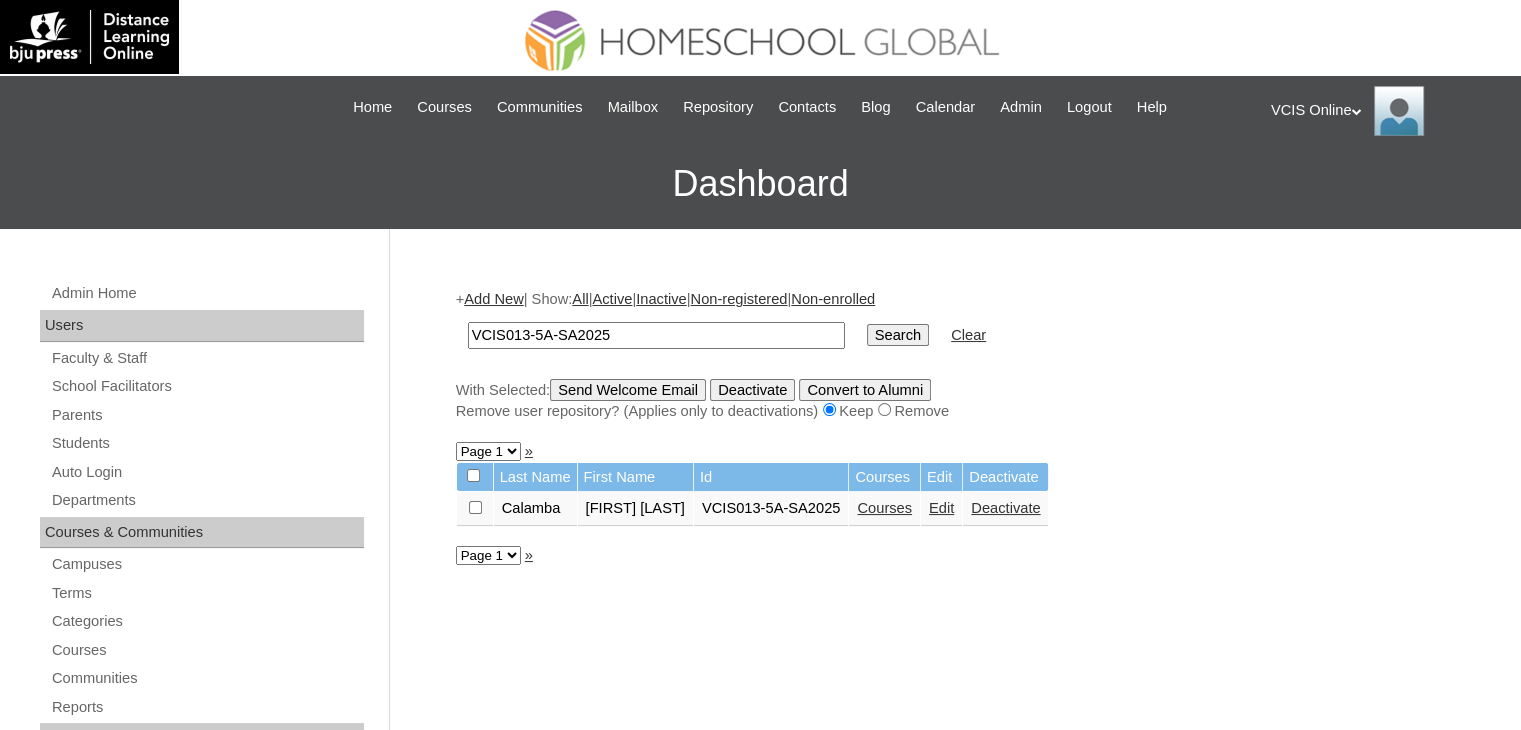click on "Courses" at bounding box center (884, 508) 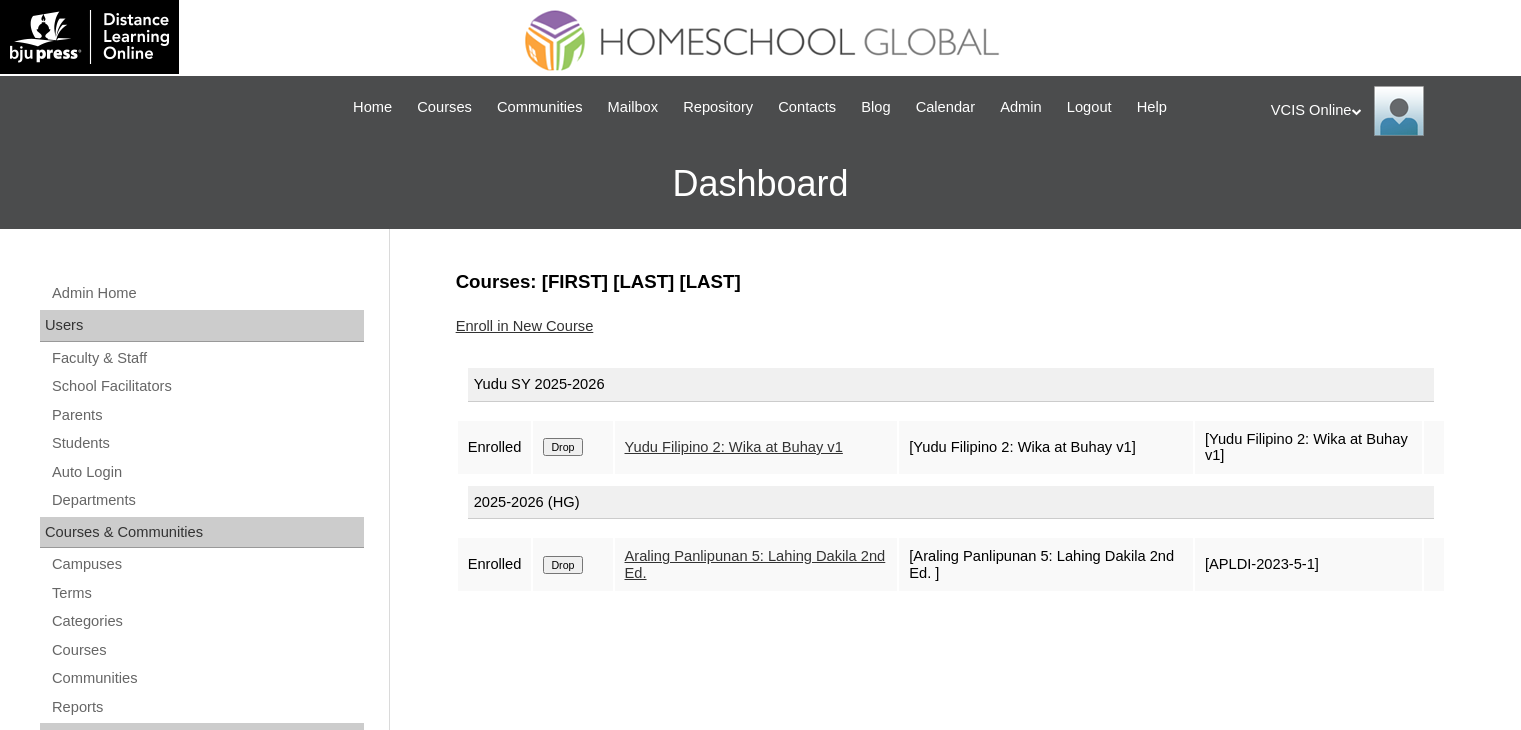 scroll, scrollTop: 0, scrollLeft: 0, axis: both 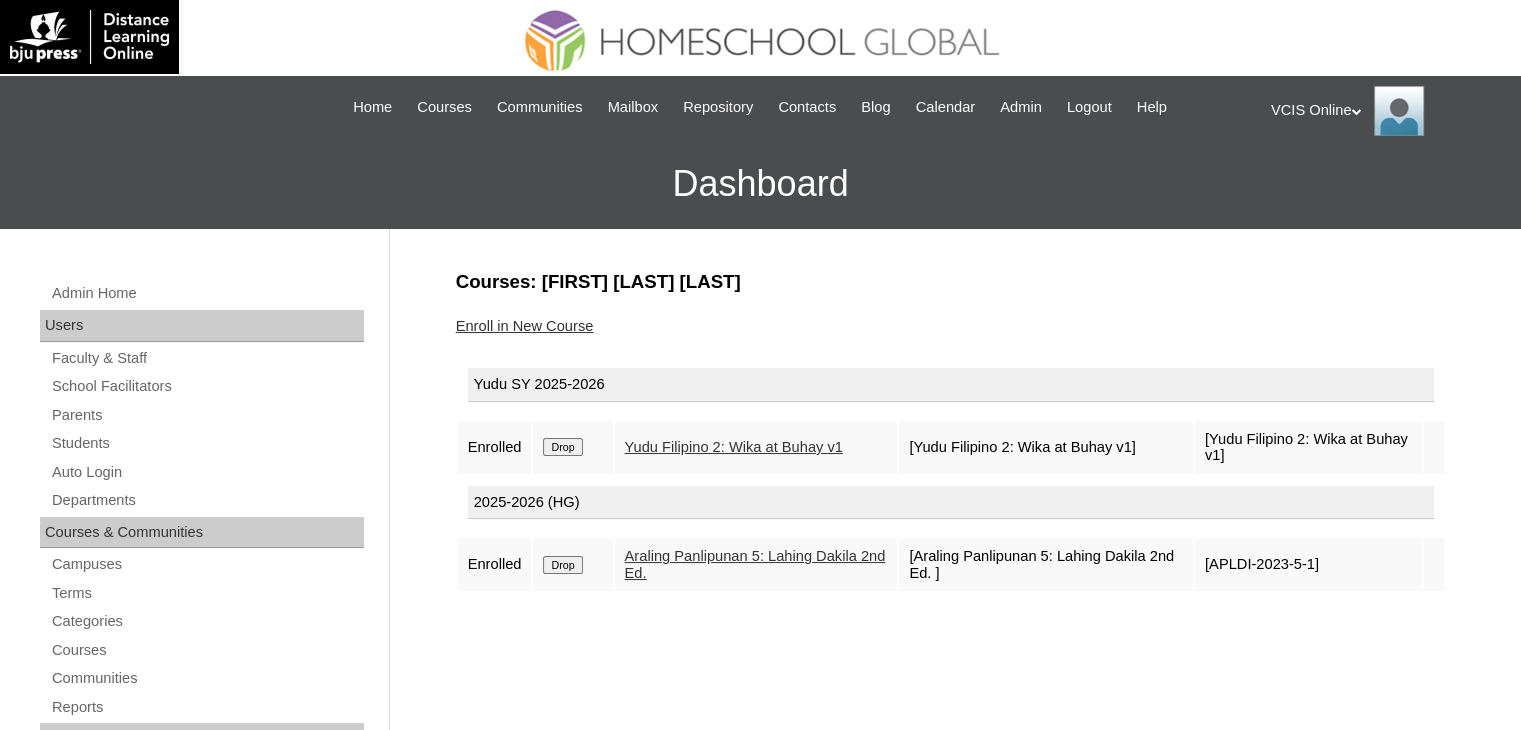 click on "Drop" at bounding box center (562, 447) 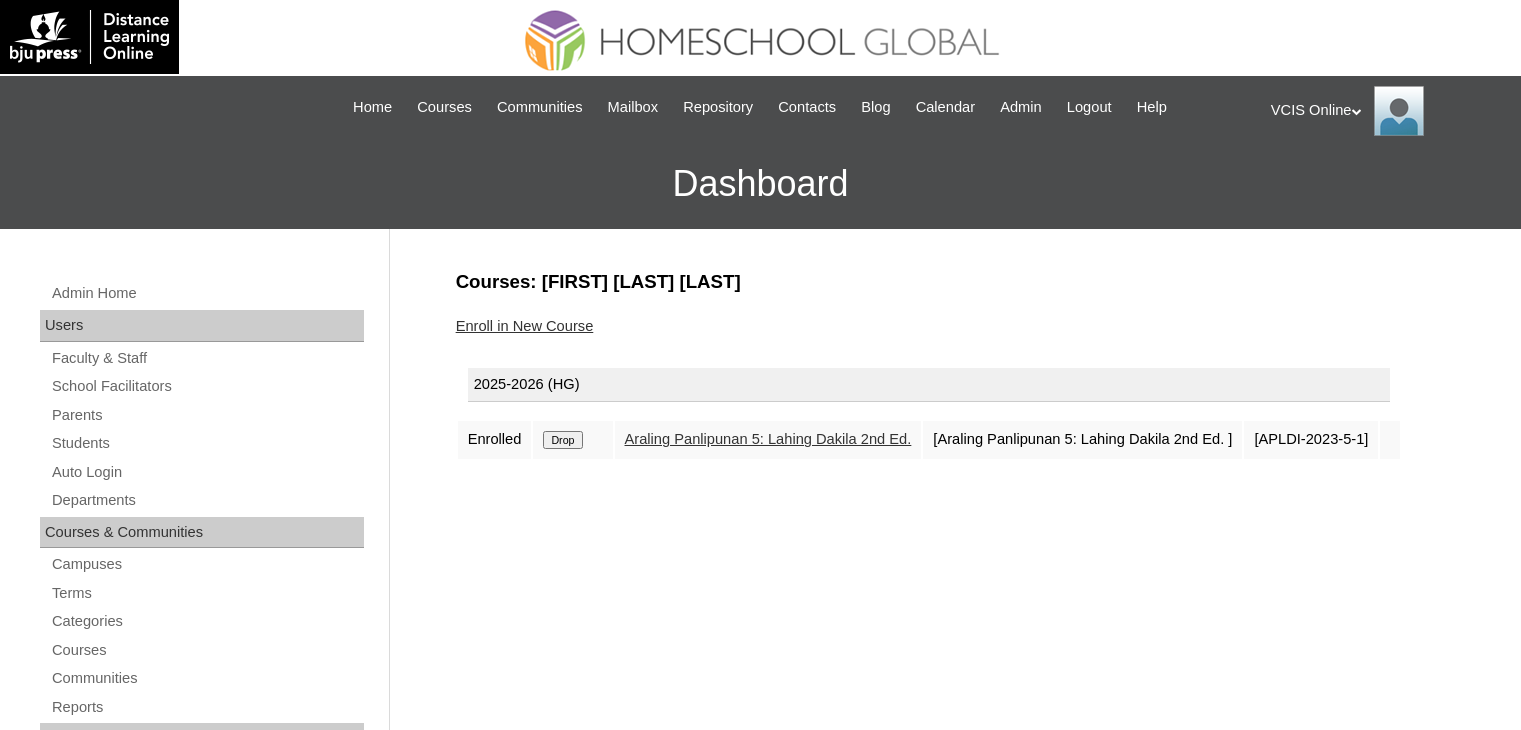 scroll, scrollTop: 0, scrollLeft: 0, axis: both 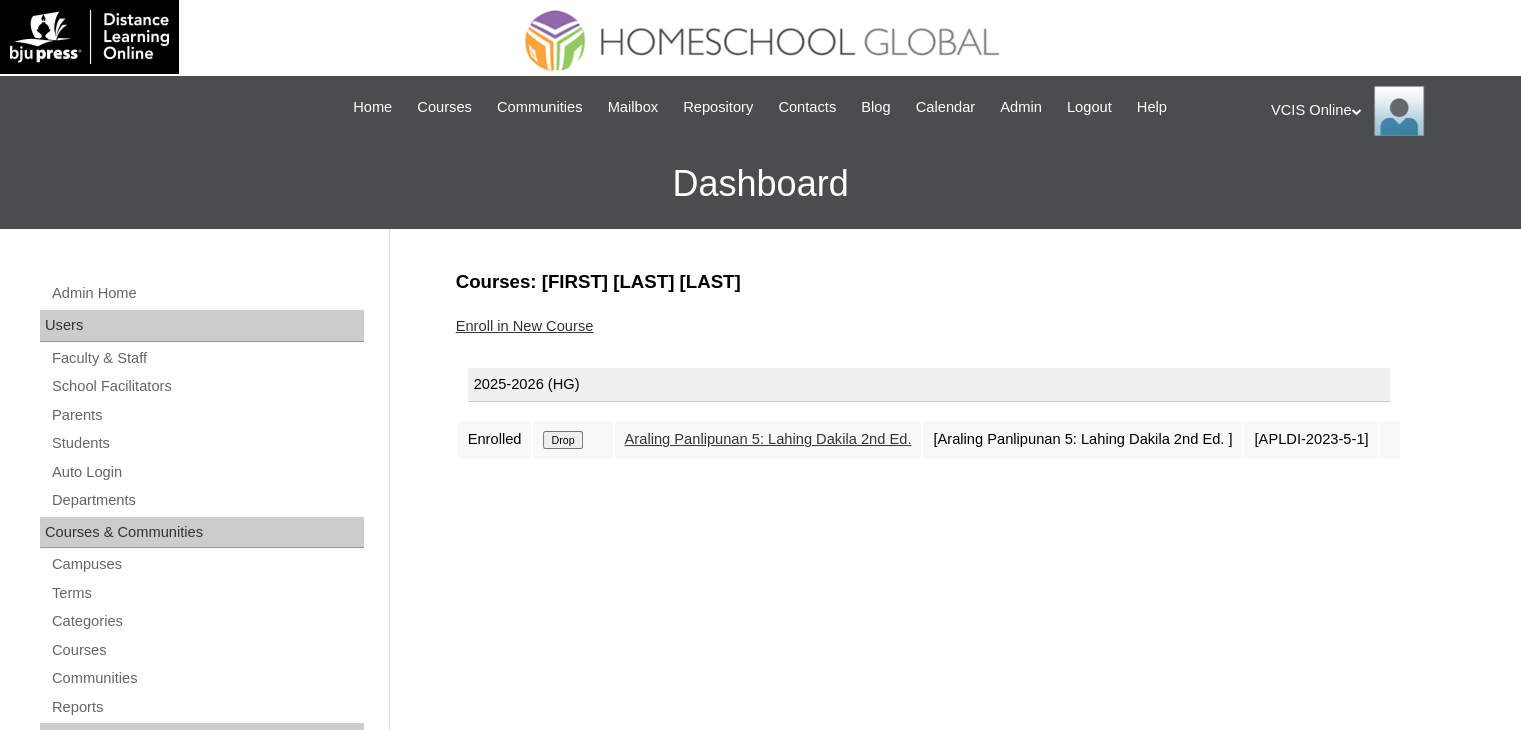 click on "Enroll in New Course" at bounding box center [525, 326] 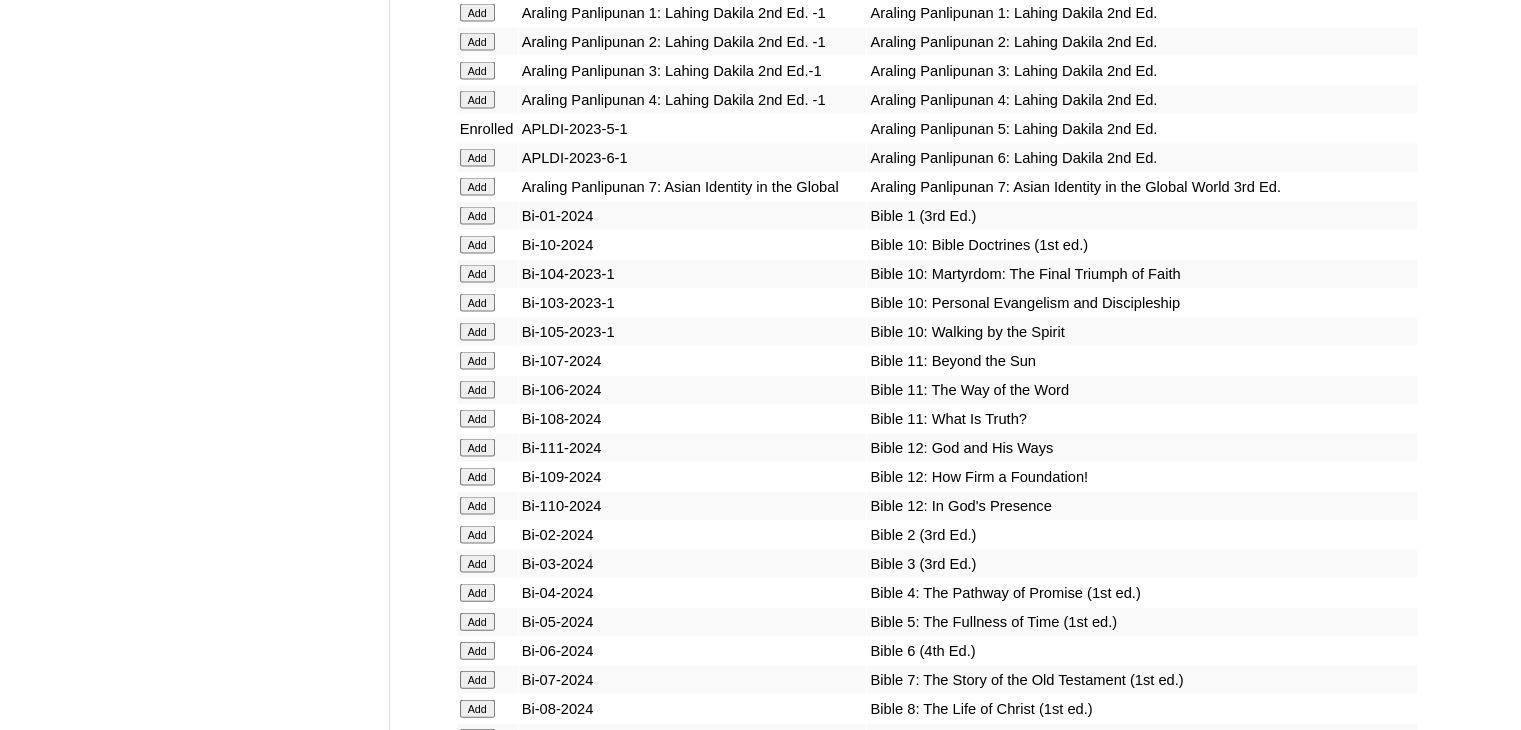 scroll, scrollTop: 4500, scrollLeft: 0, axis: vertical 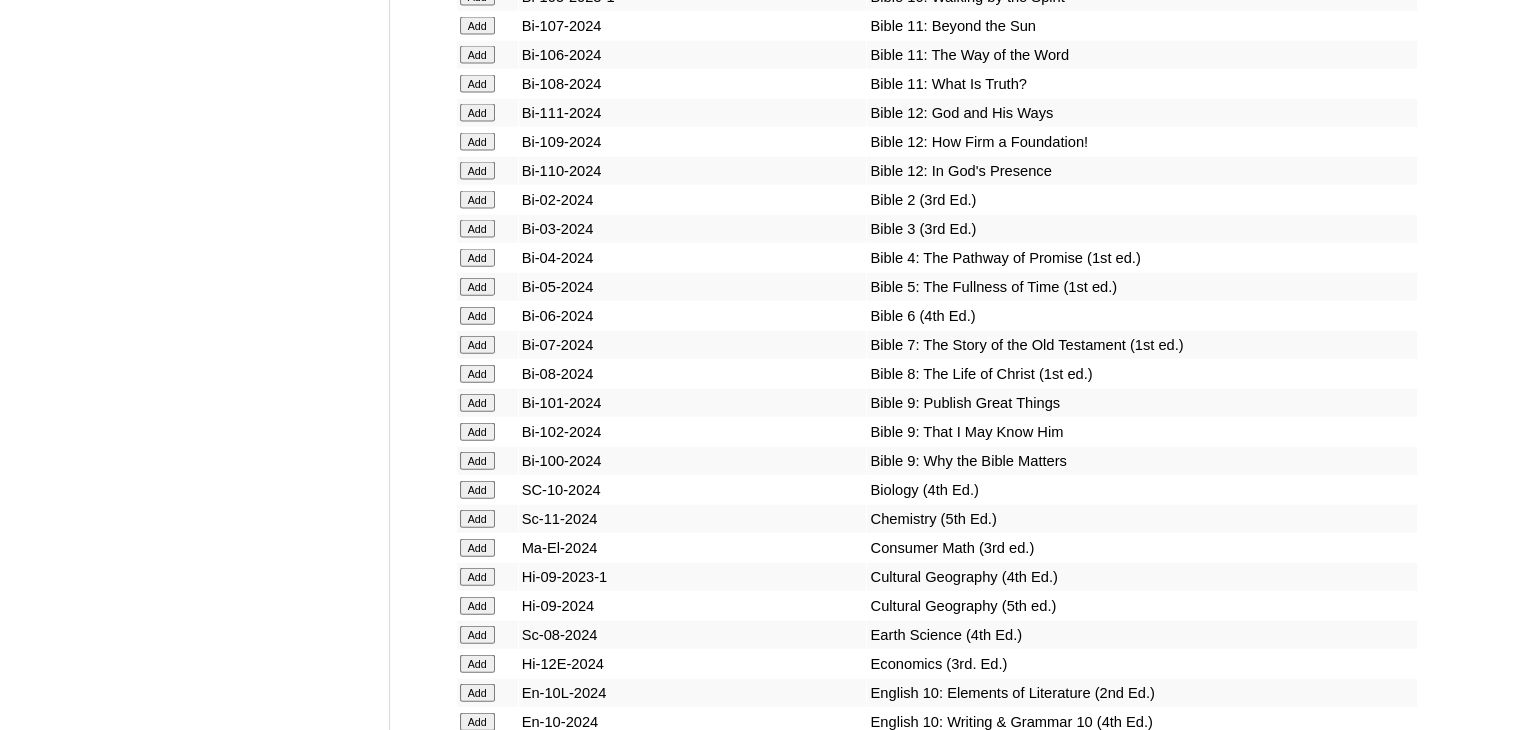 click on "Add" at bounding box center [477, -4124] 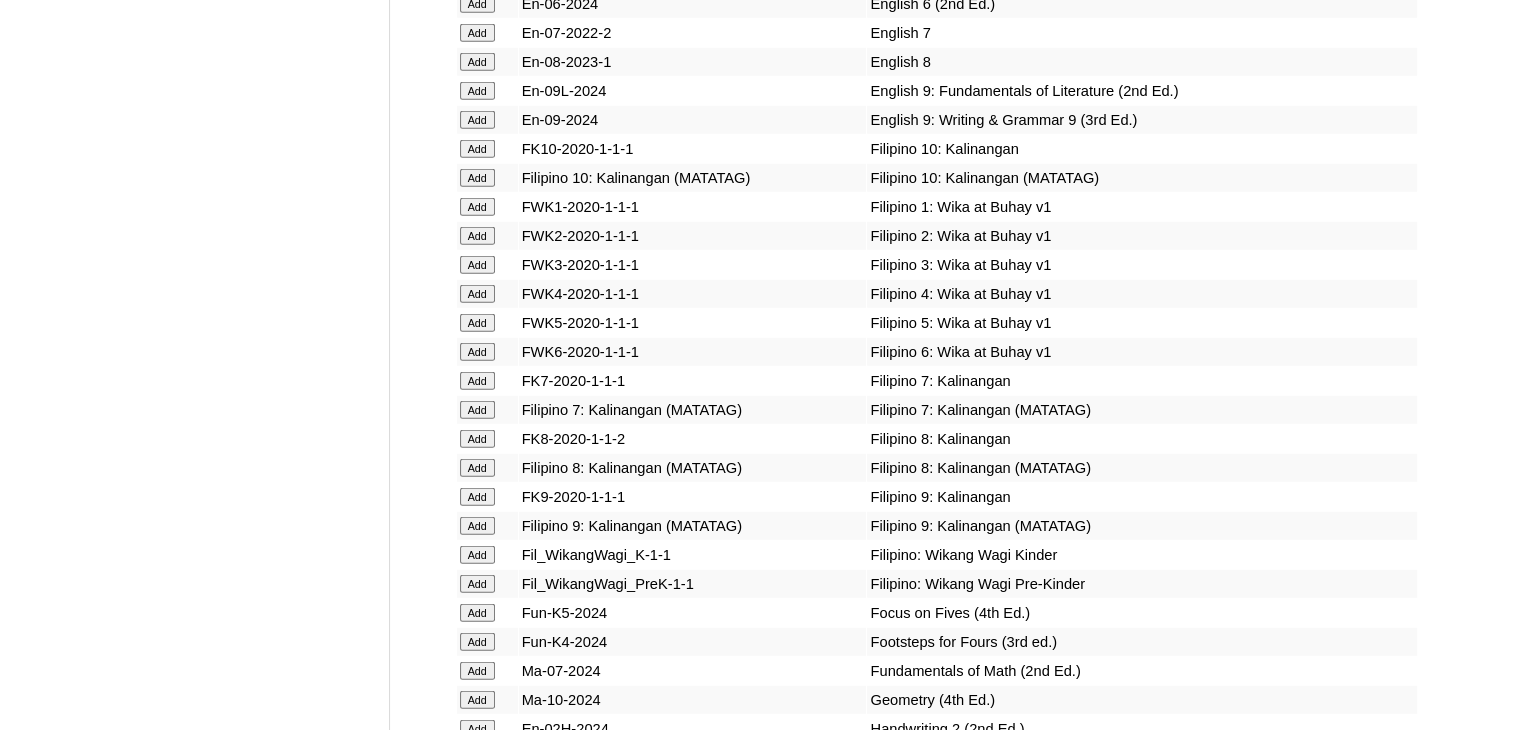 scroll, scrollTop: 5700, scrollLeft: 0, axis: vertical 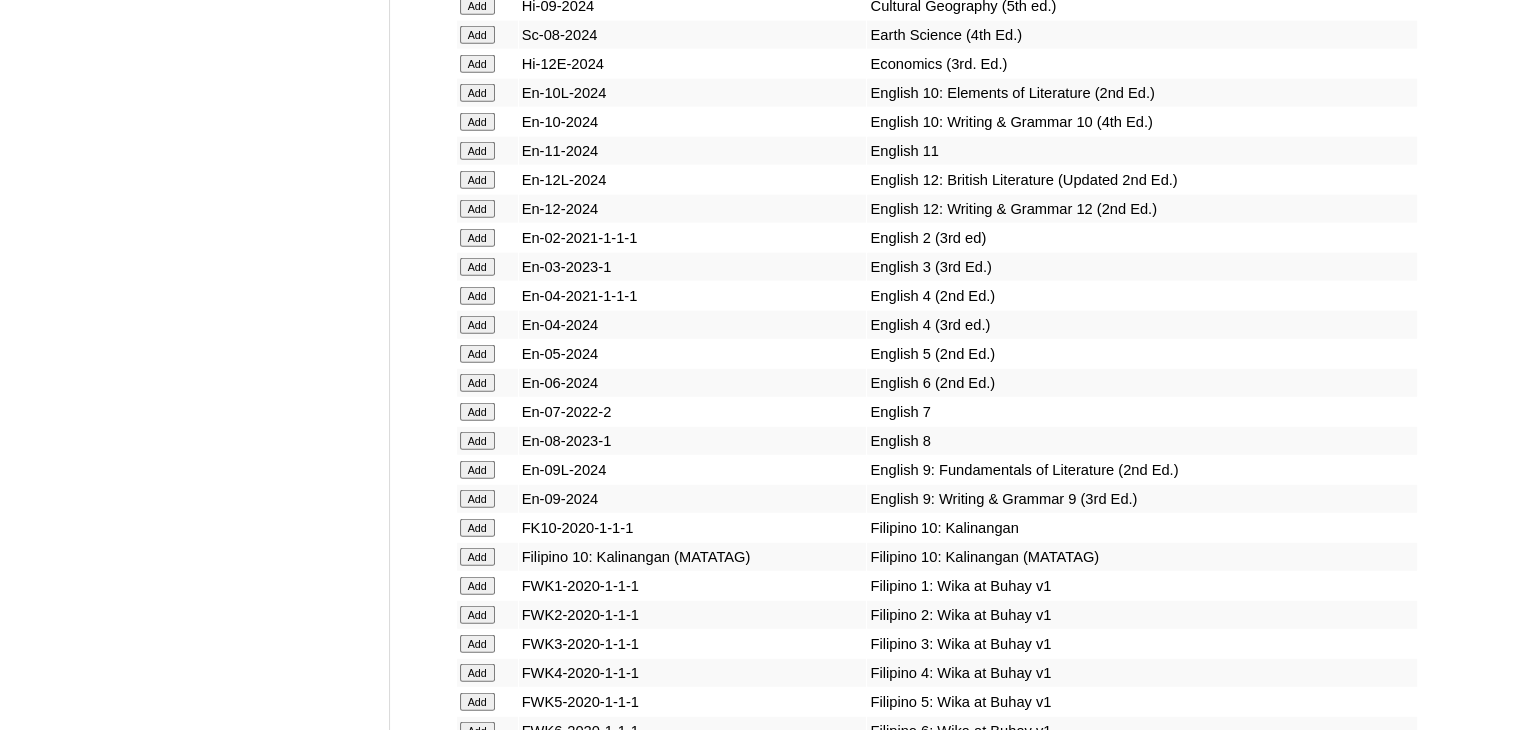 click on "Add" at bounding box center [477, -4724] 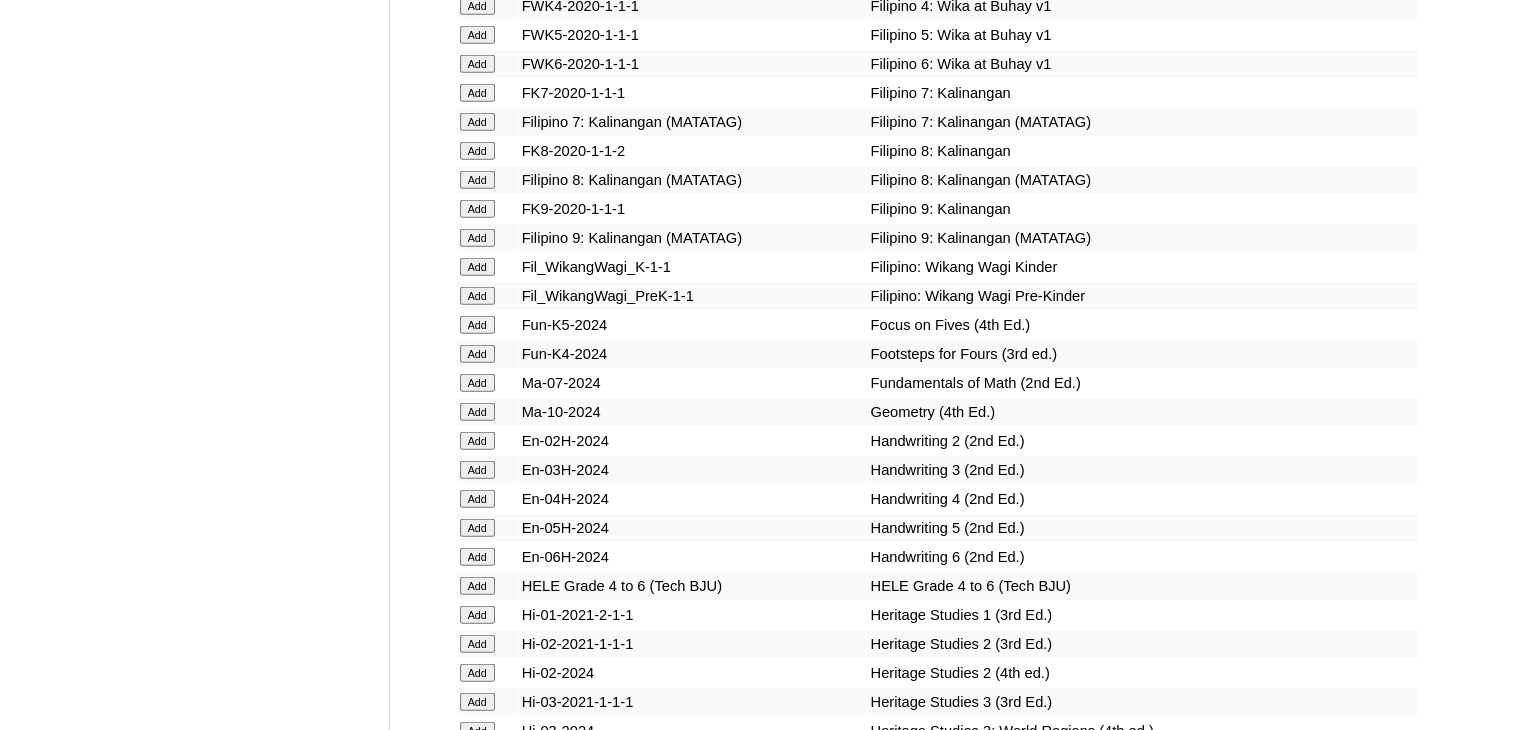 scroll, scrollTop: 5900, scrollLeft: 0, axis: vertical 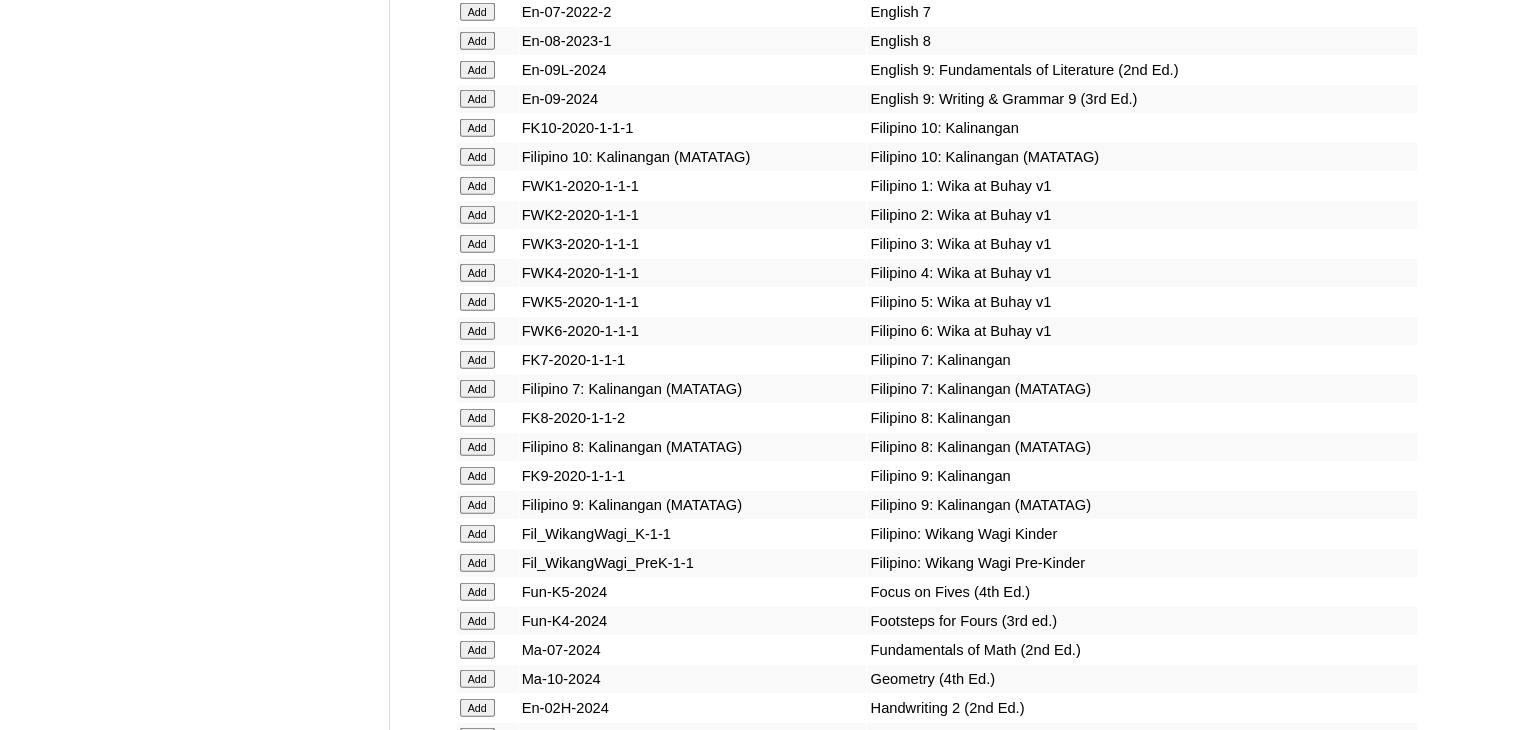 click on "Add" at bounding box center [477, -5124] 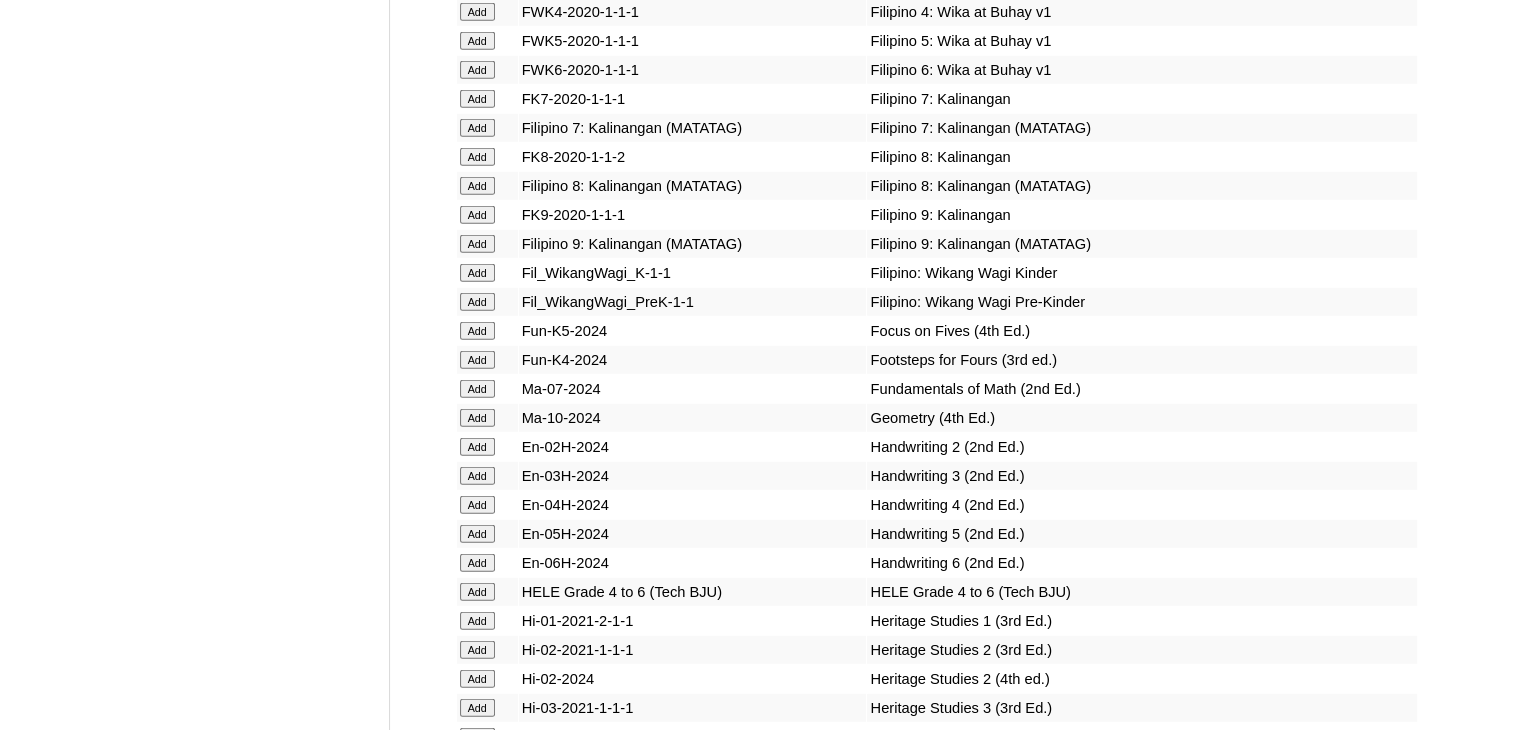 scroll, scrollTop: 5600, scrollLeft: 0, axis: vertical 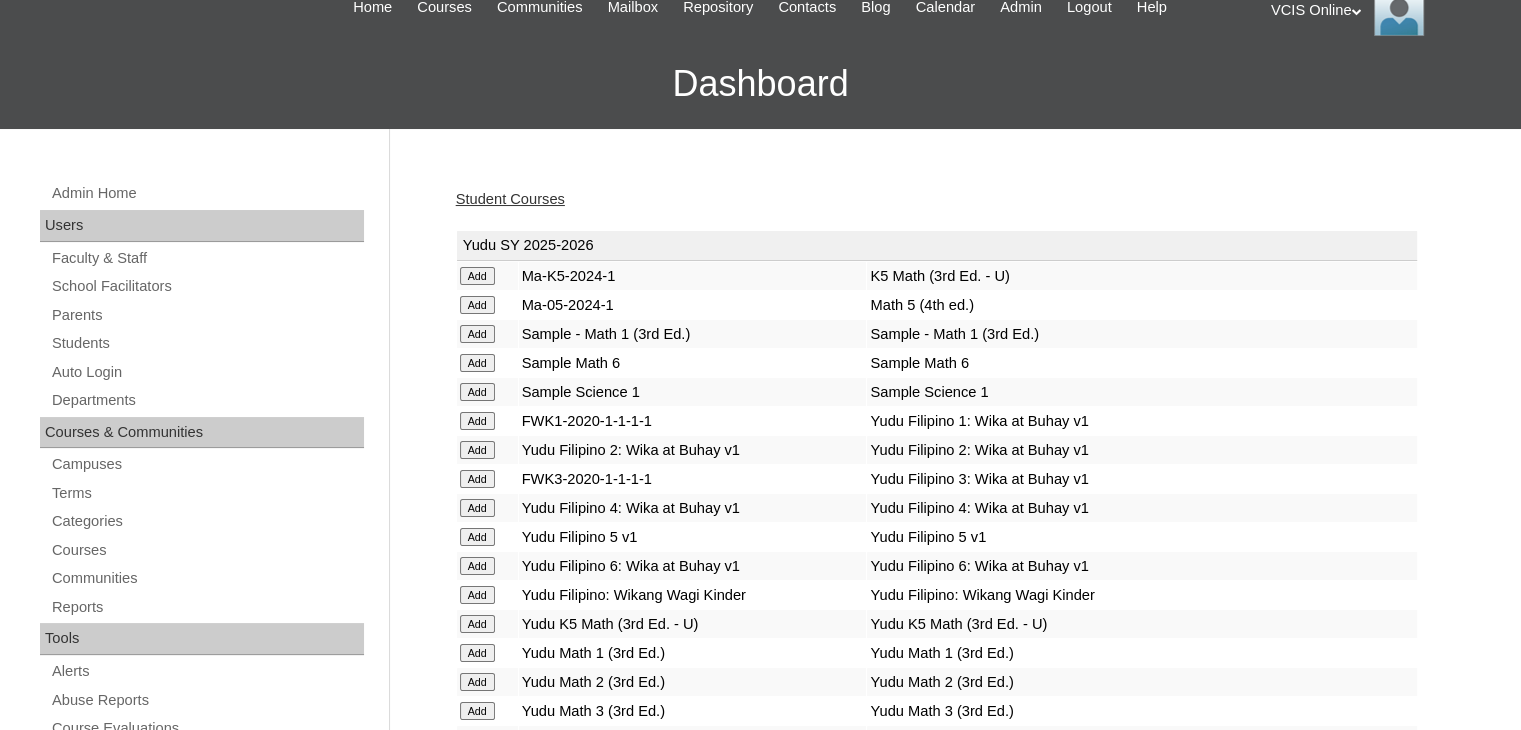 click on "Student Courses" at bounding box center (510, 199) 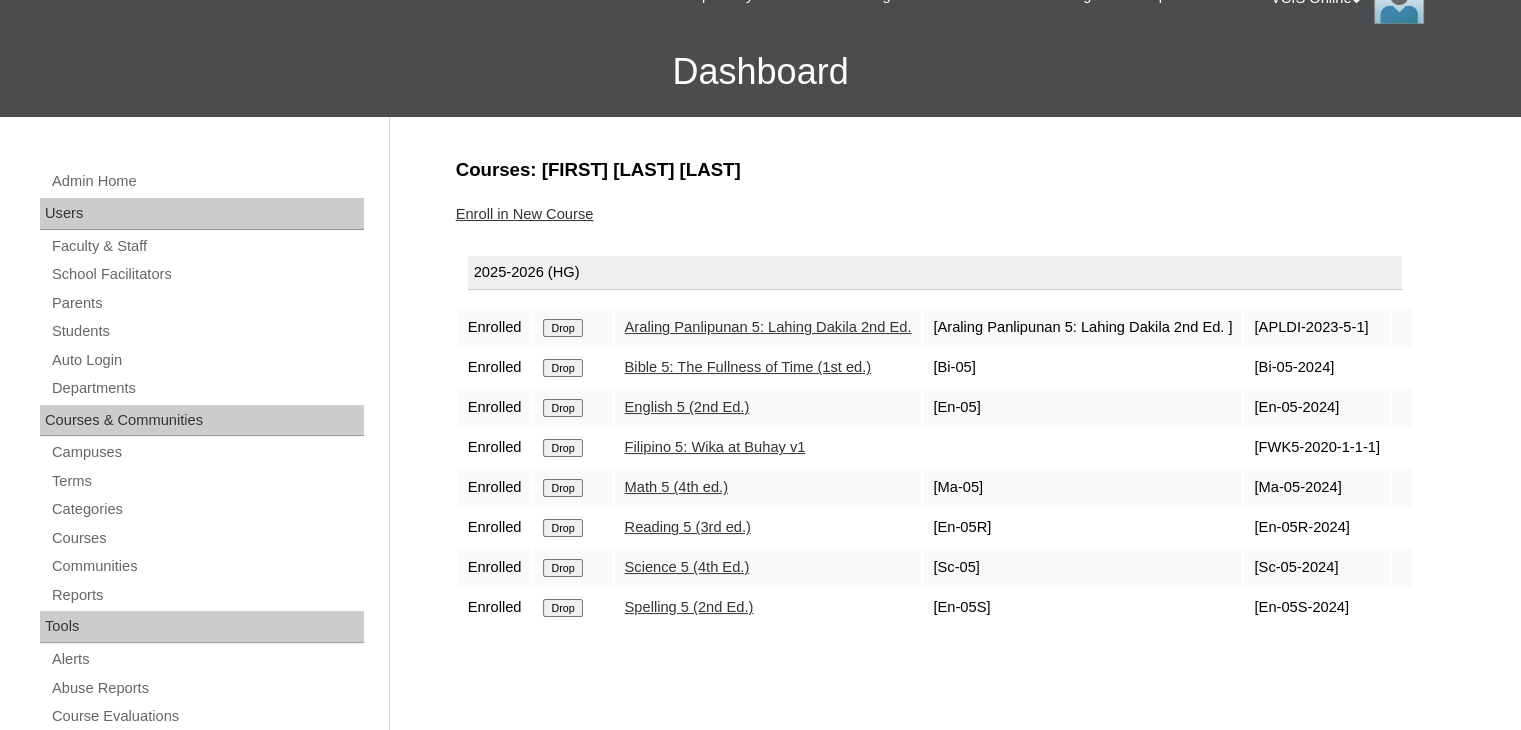 scroll, scrollTop: 0, scrollLeft: 0, axis: both 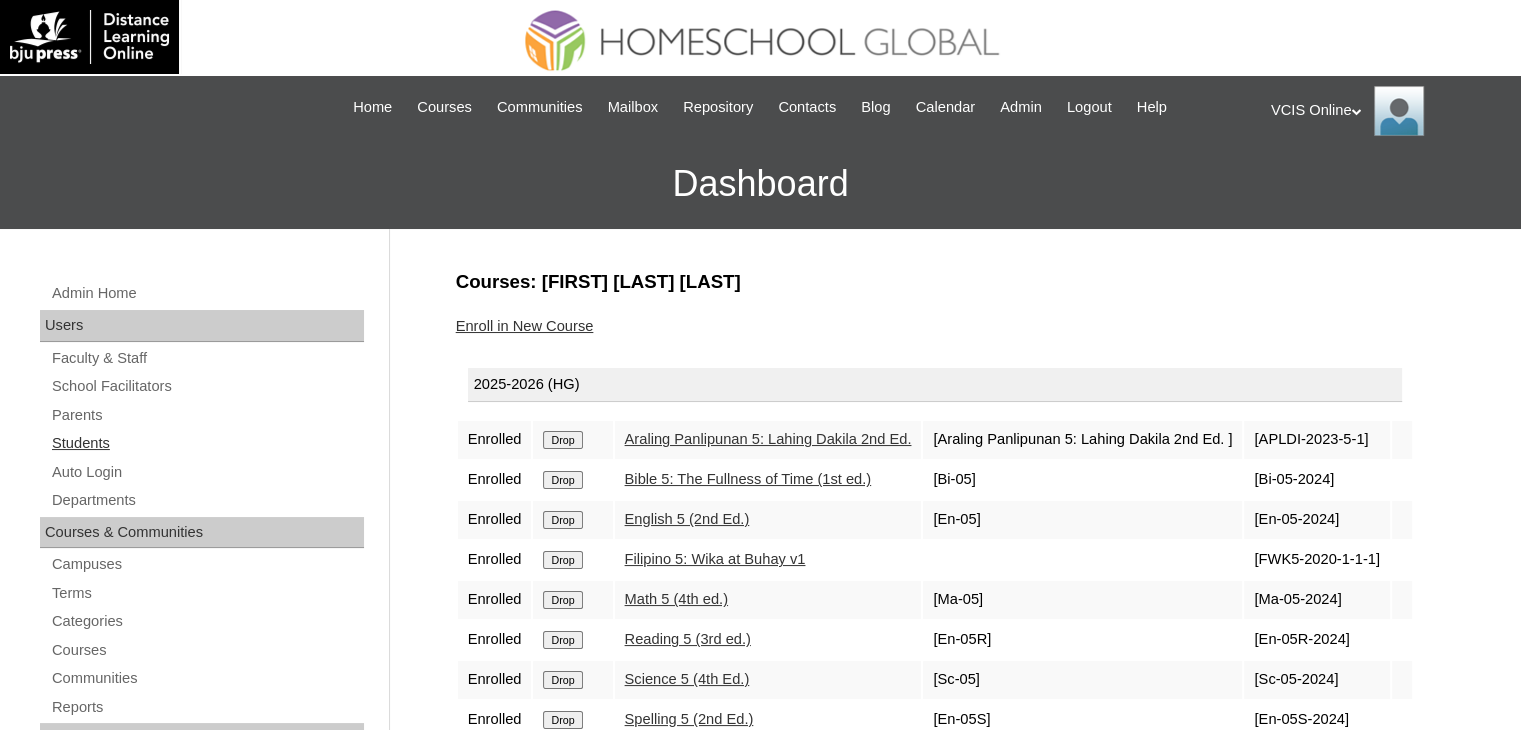 click on "Students" at bounding box center (207, 443) 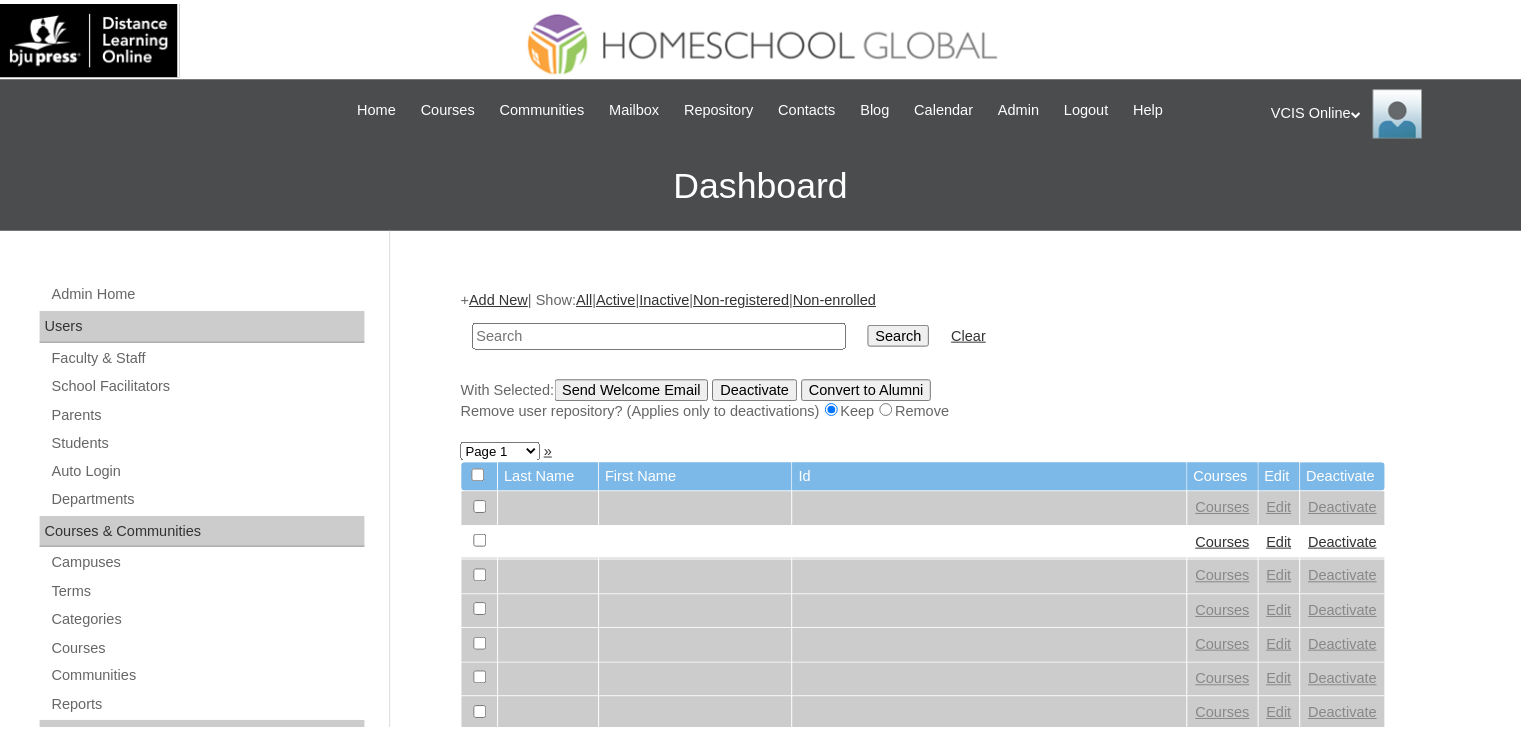 scroll, scrollTop: 0, scrollLeft: 0, axis: both 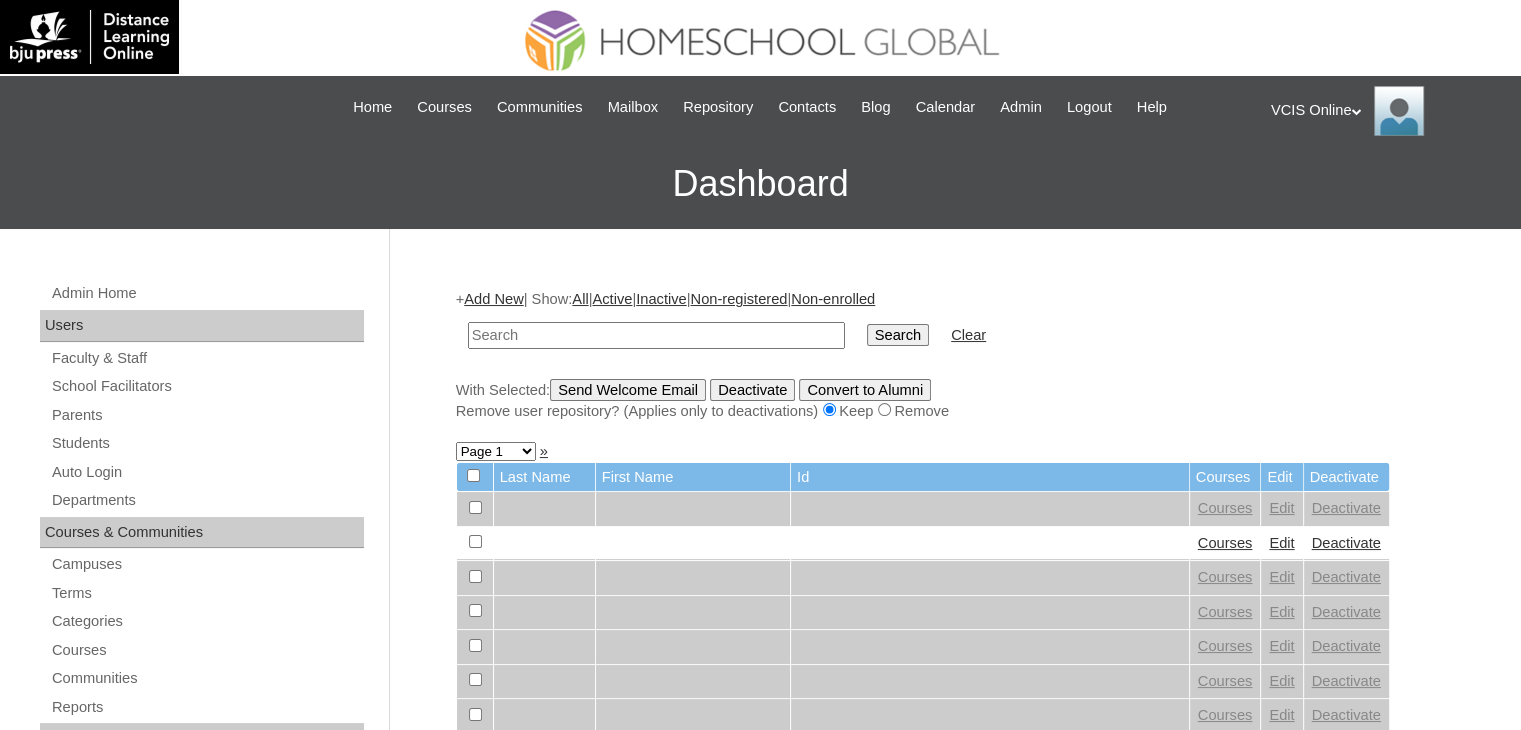 click at bounding box center (656, 335) 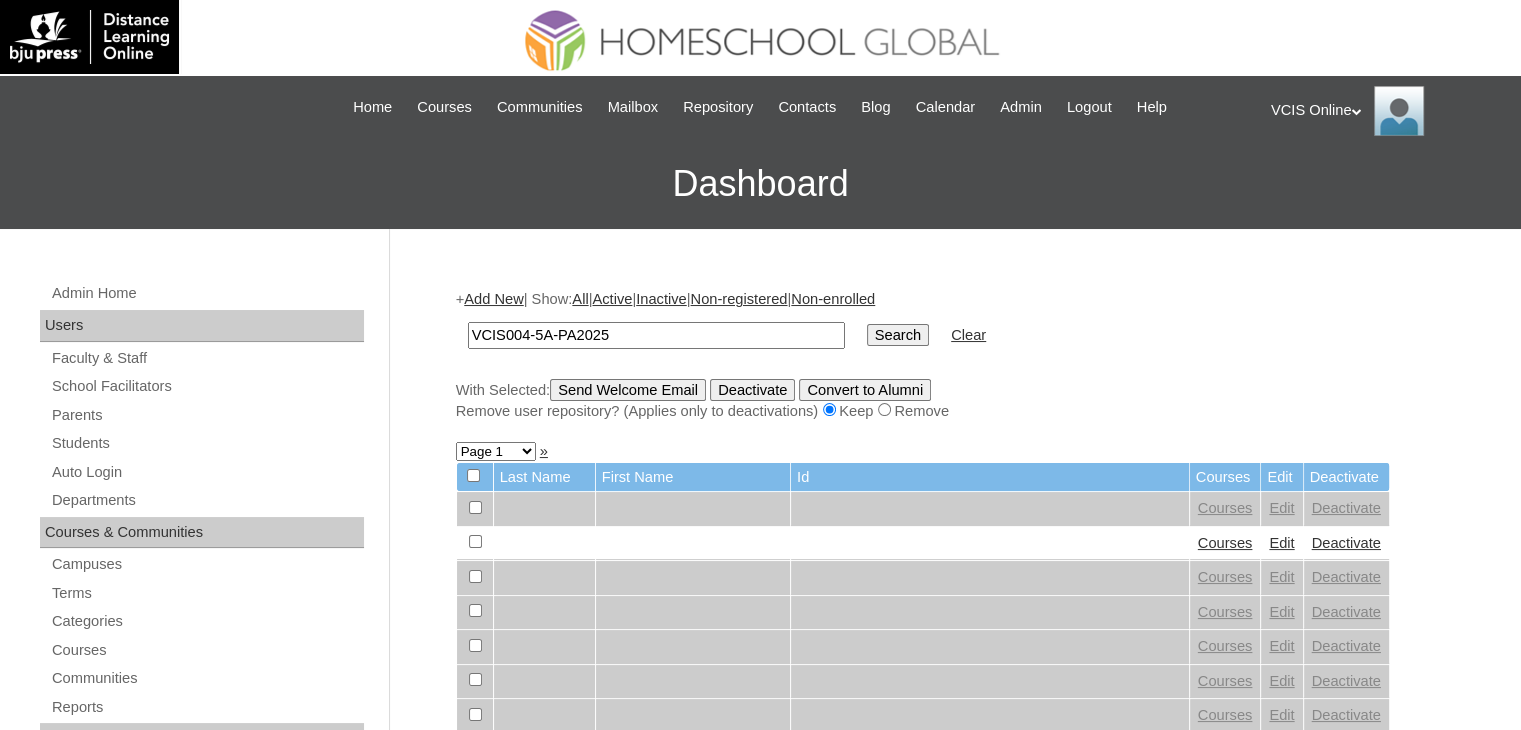 click on "VCIS004-5A-PA2025" at bounding box center [656, 335] 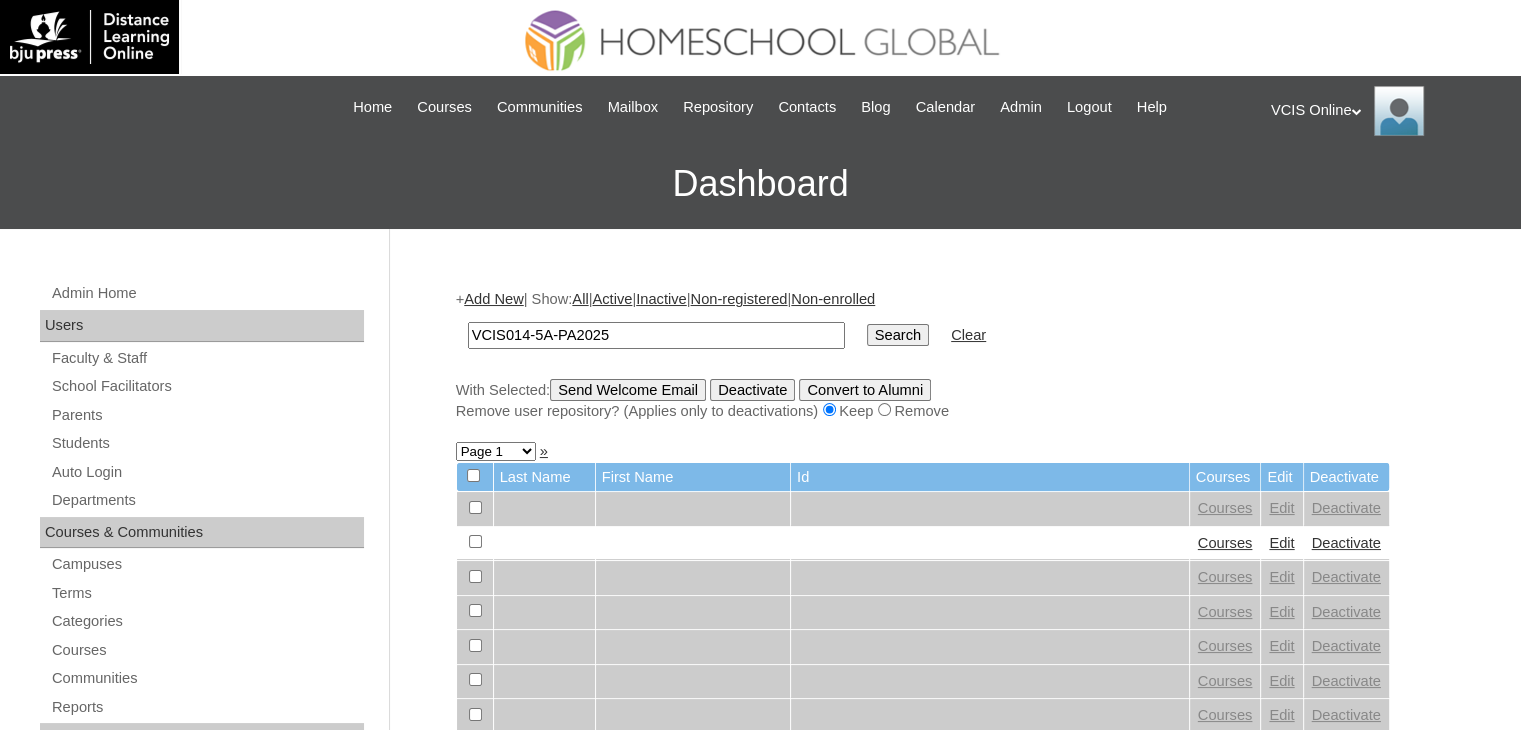 type on "VCIS014-5A-PA2025" 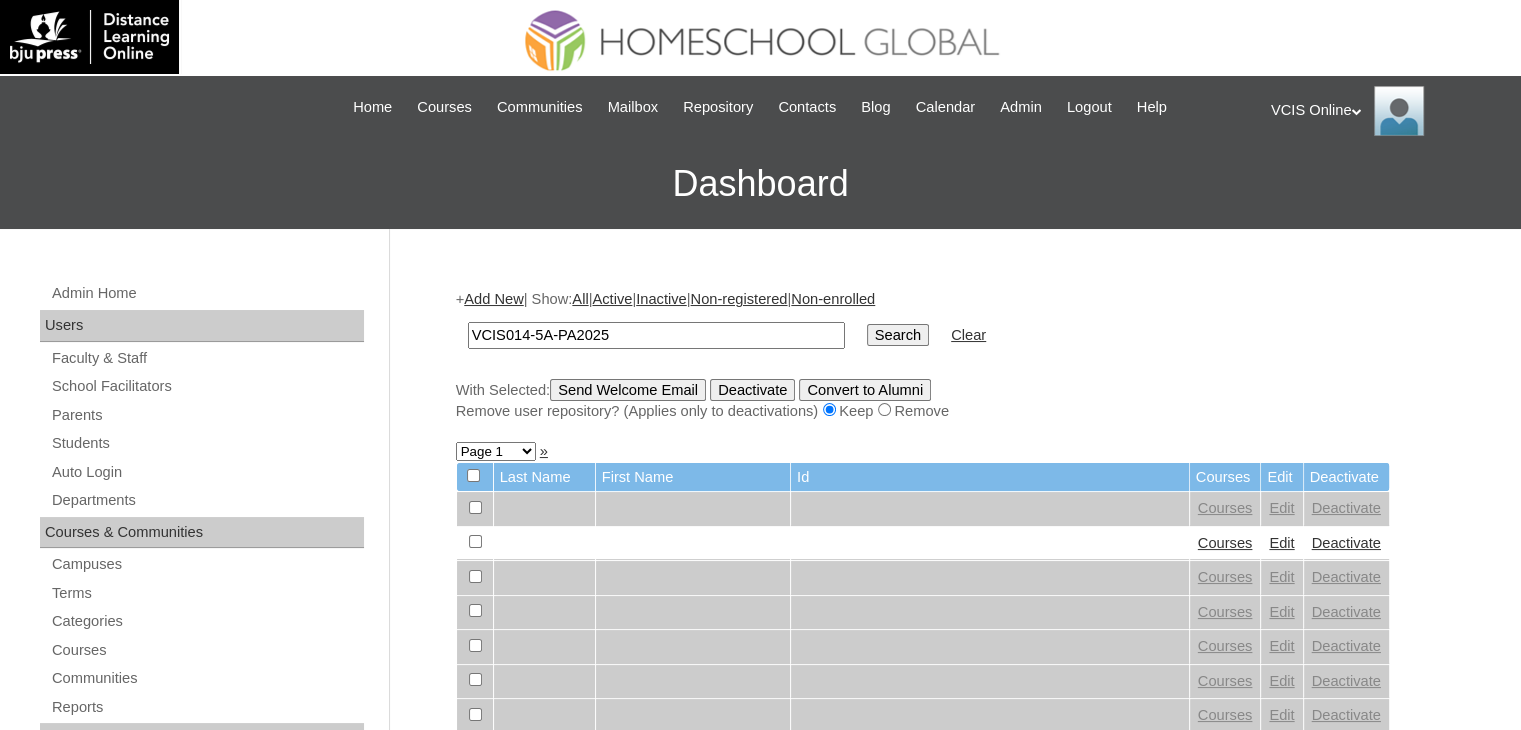 click on "Search" at bounding box center [898, 335] 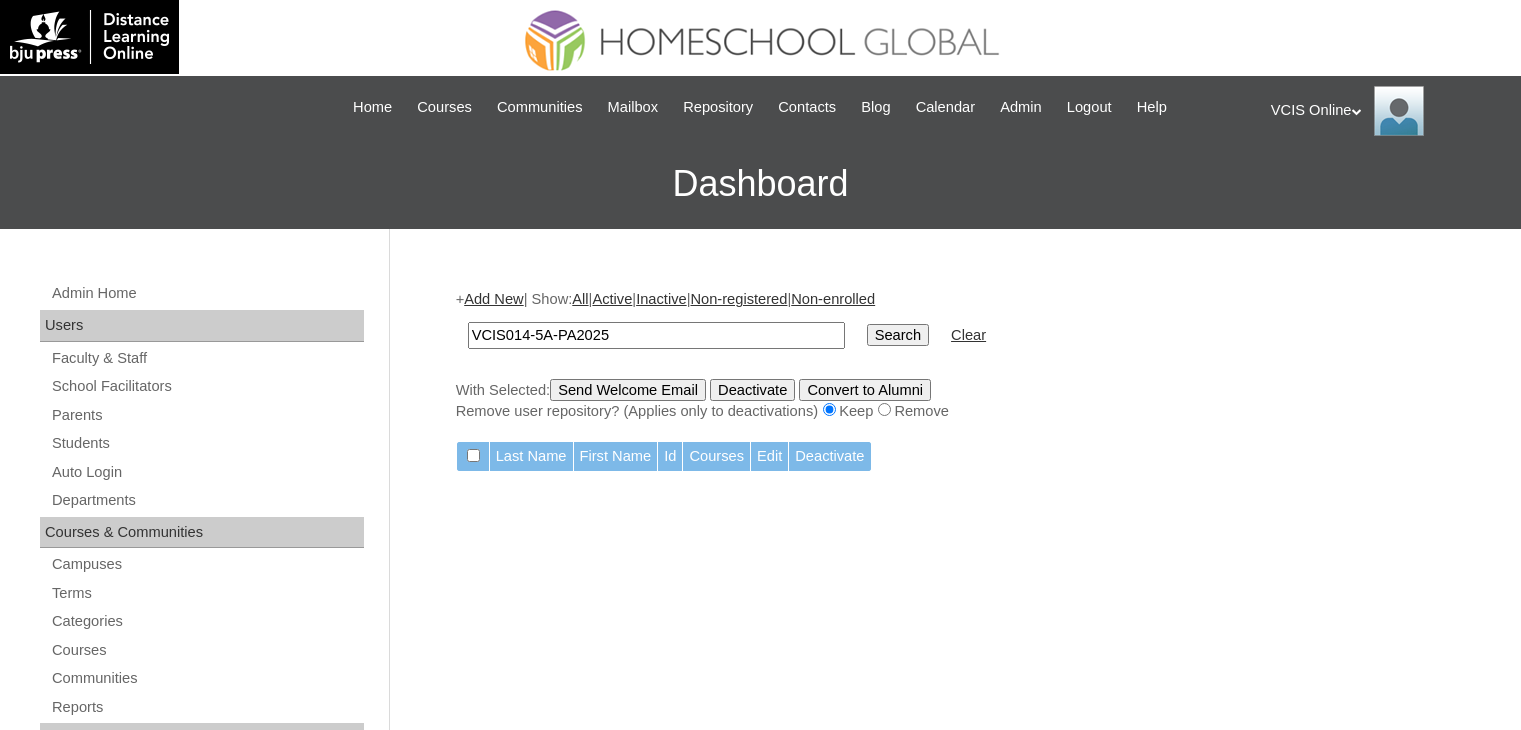 scroll, scrollTop: 0, scrollLeft: 0, axis: both 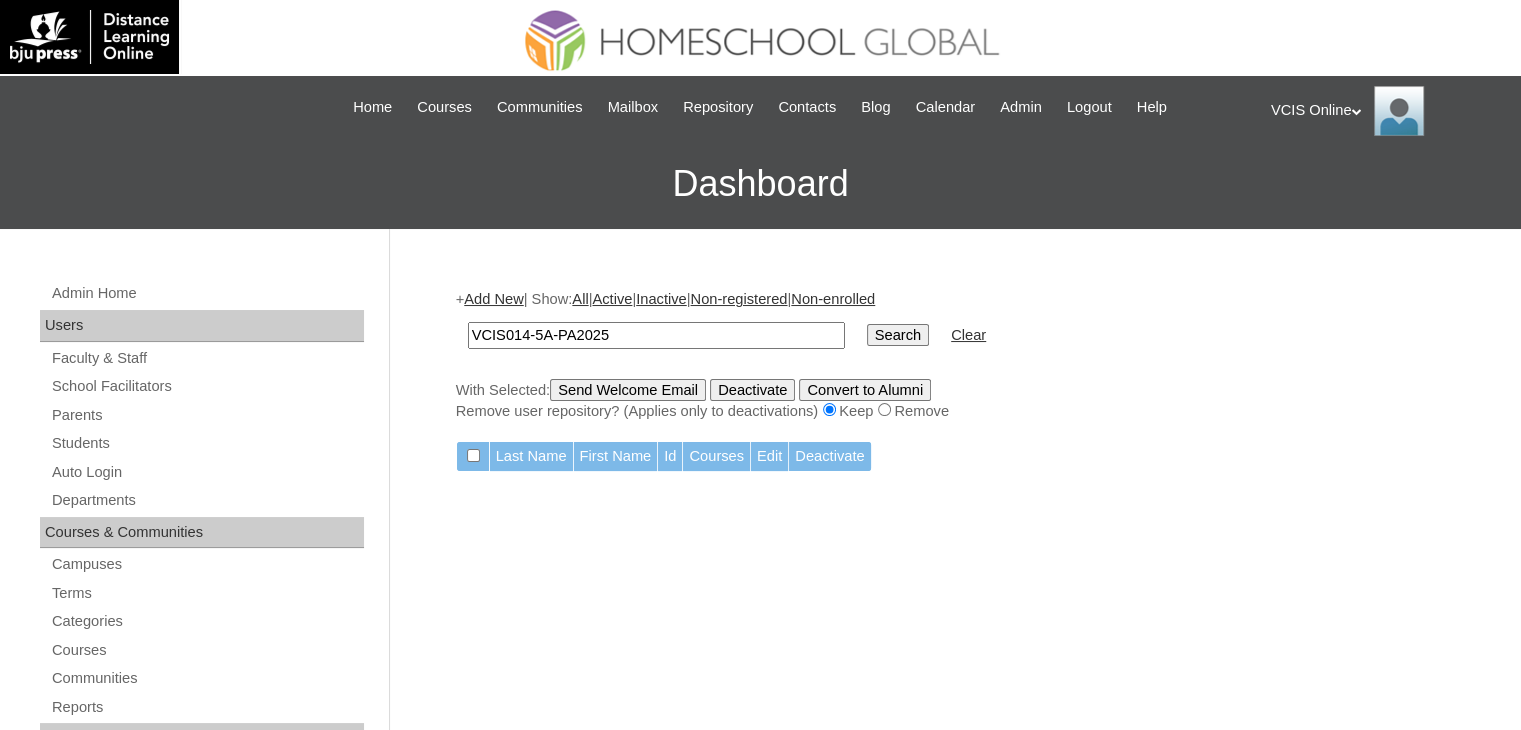 click on "VCIS014-5A-PA2025" at bounding box center (656, 335) 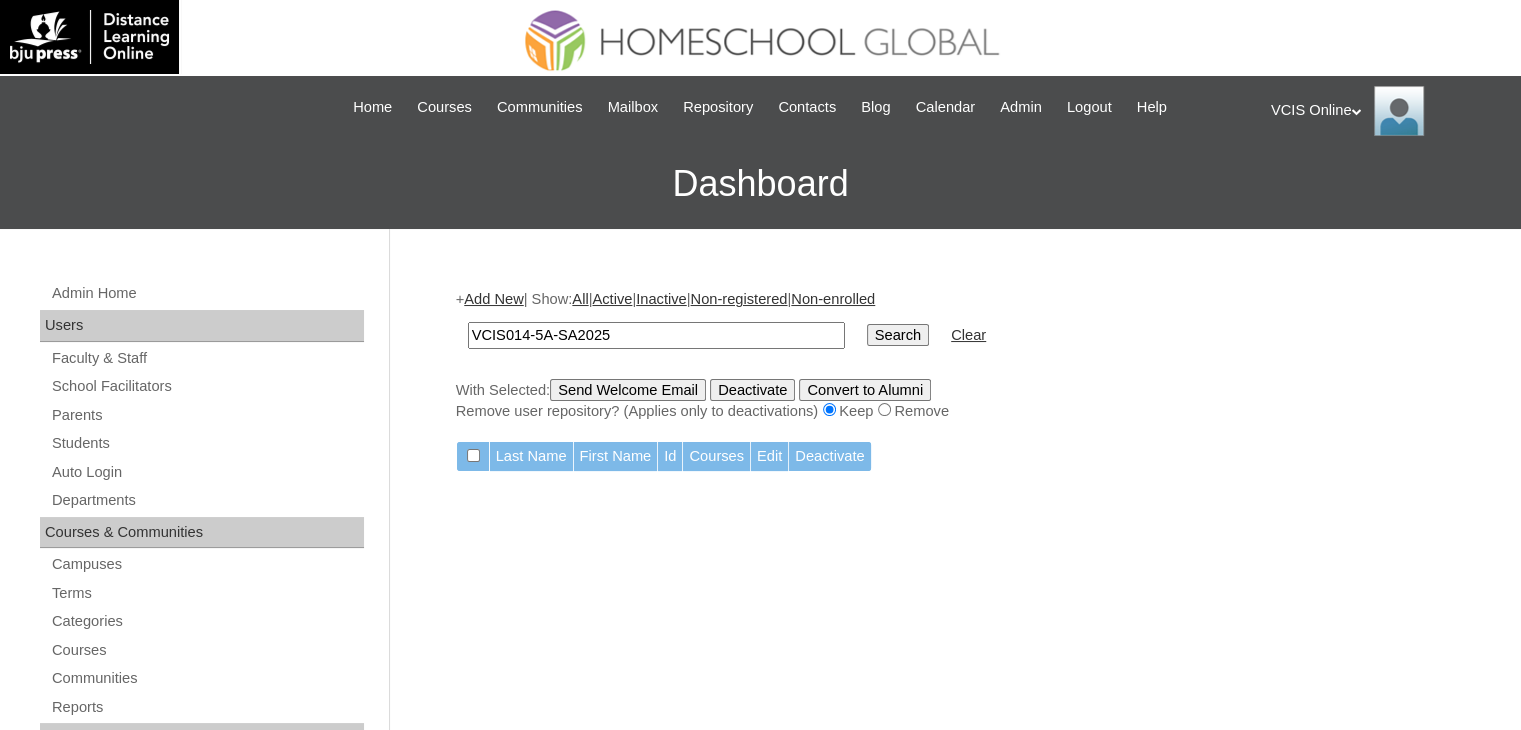 type on "VCIS014-5A-SA2025" 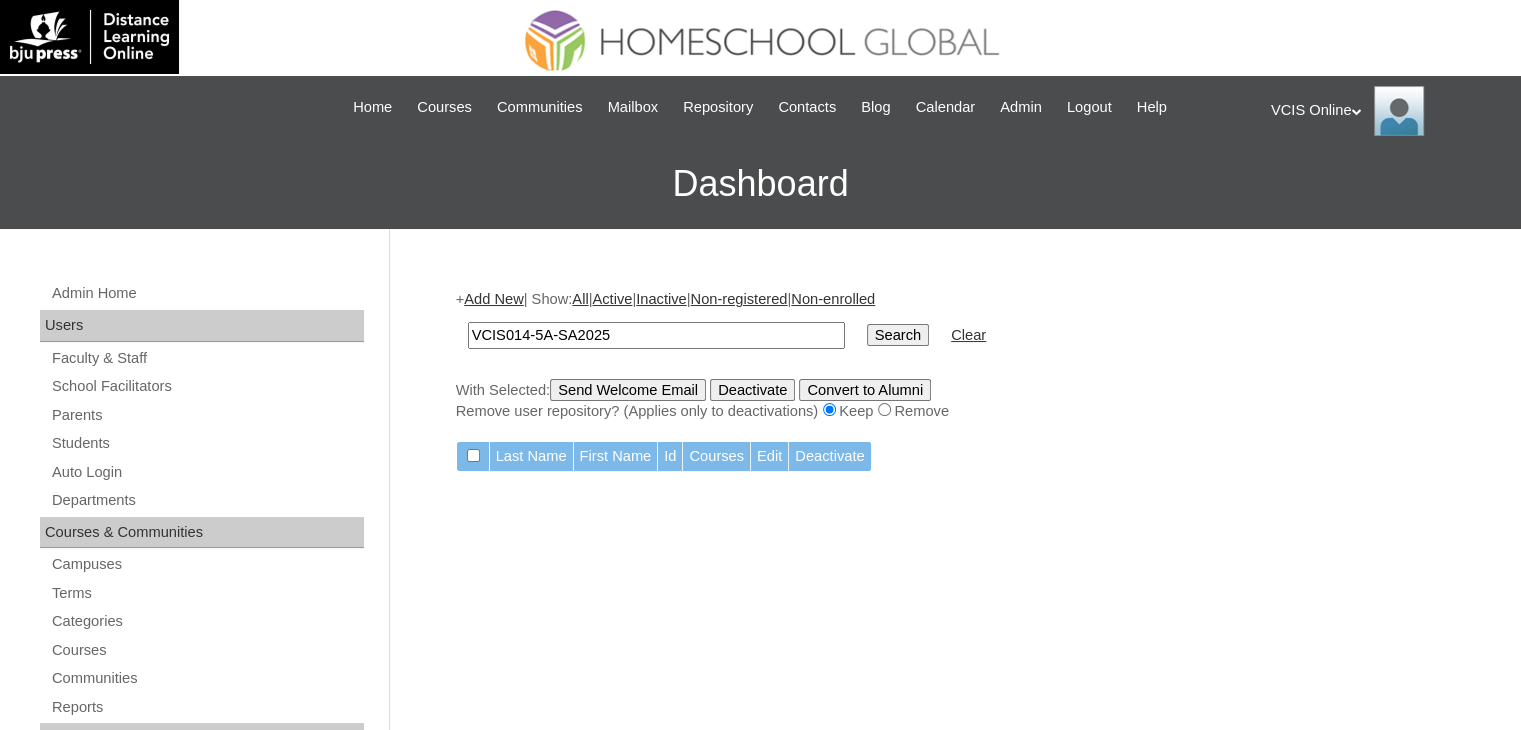 click on "Search" at bounding box center (898, 335) 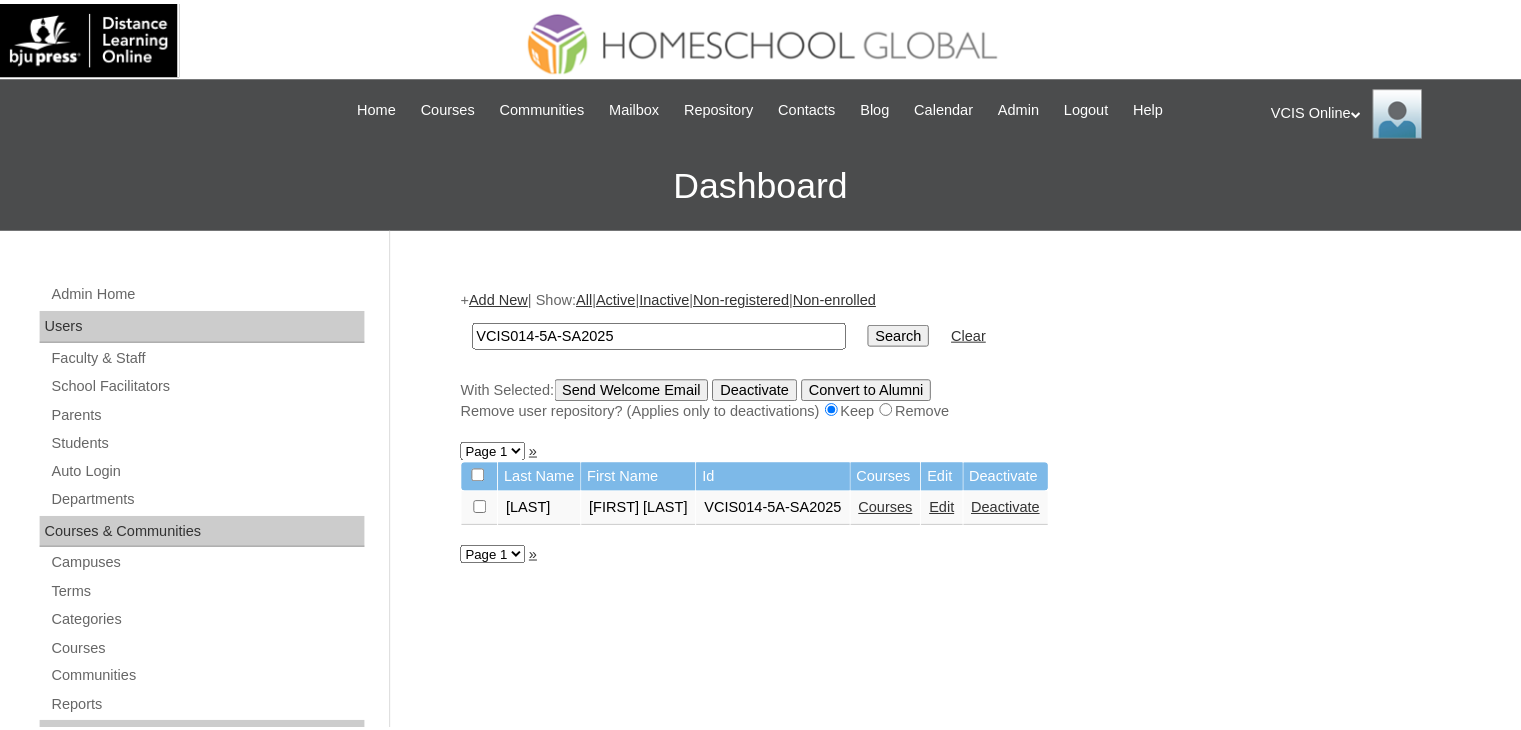 scroll, scrollTop: 0, scrollLeft: 0, axis: both 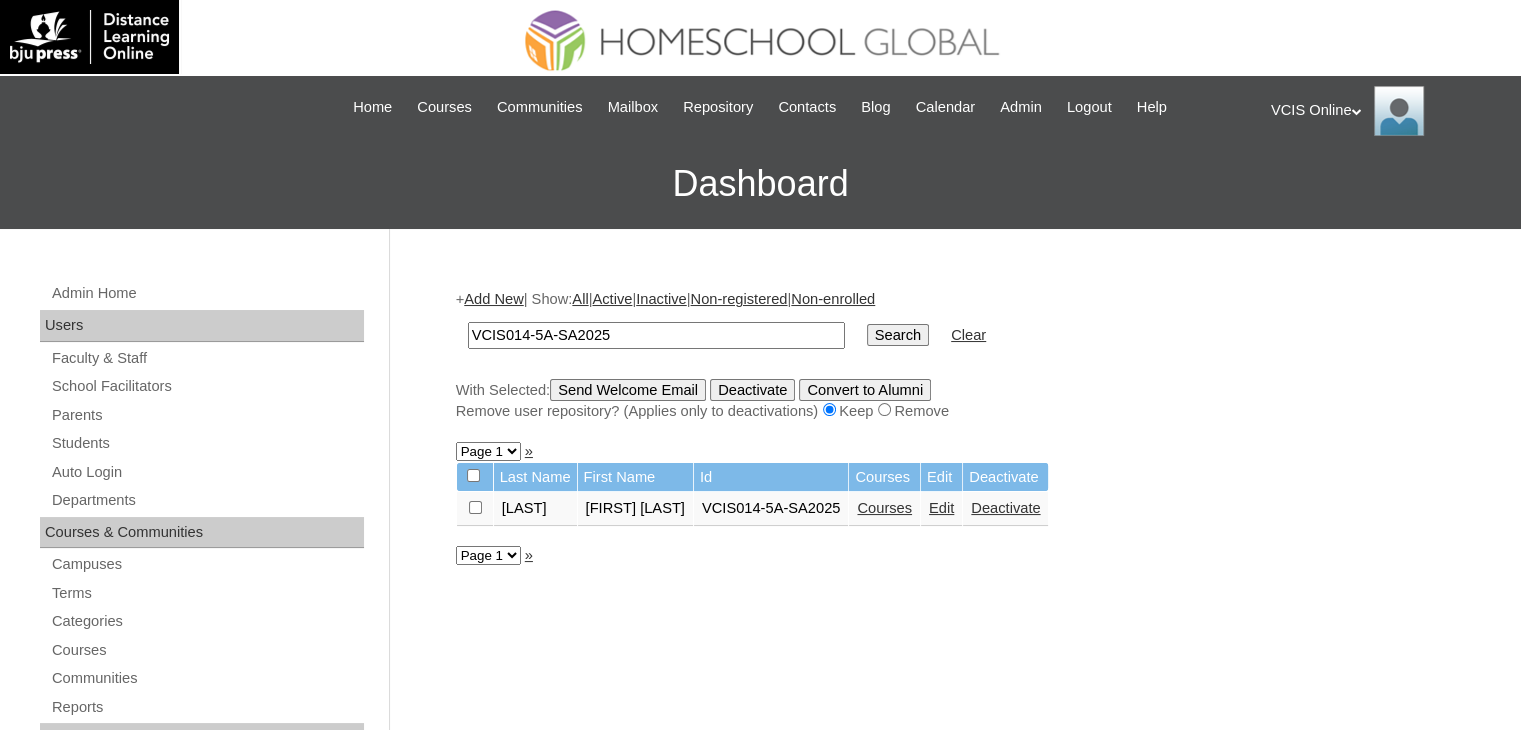click on "Courses" at bounding box center (884, 508) 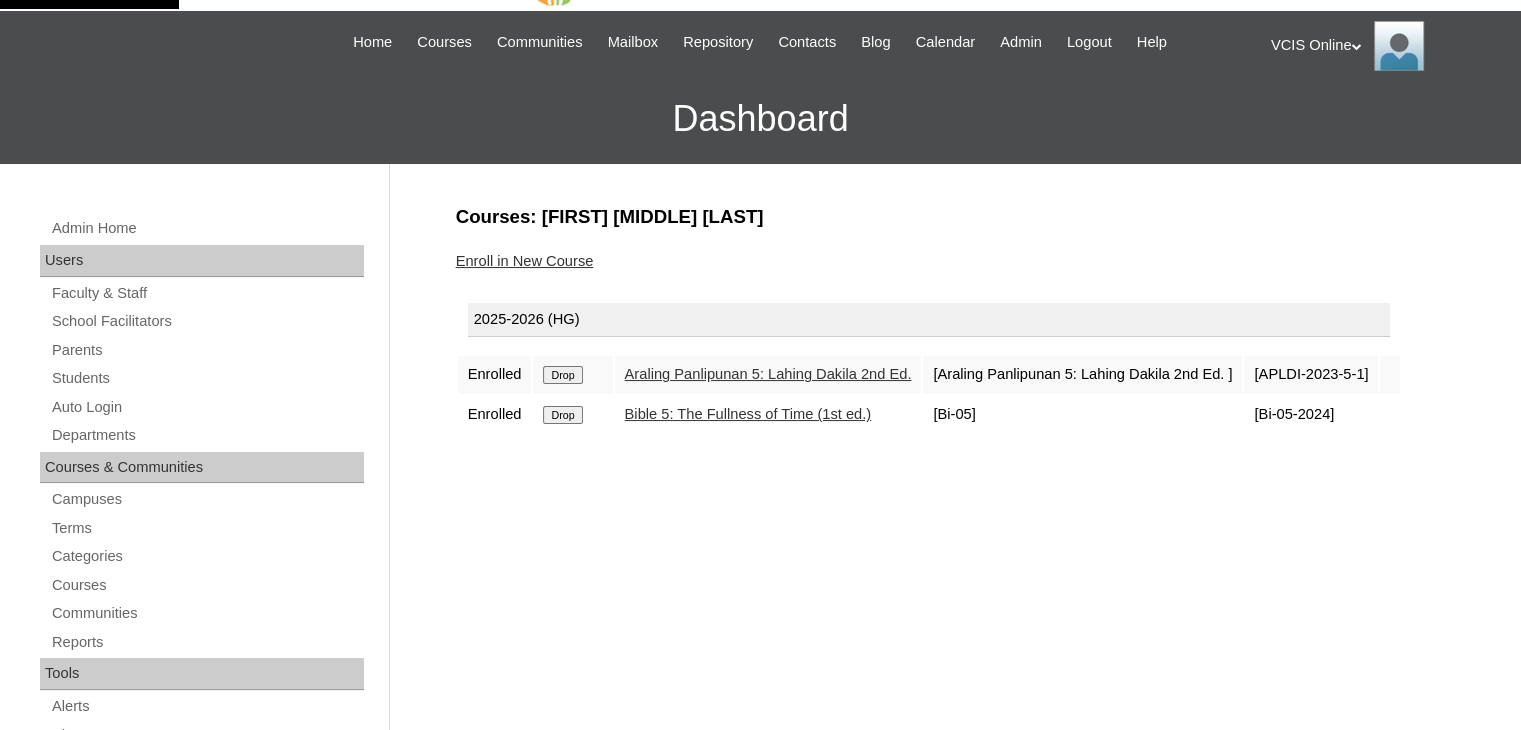scroll, scrollTop: 100, scrollLeft: 0, axis: vertical 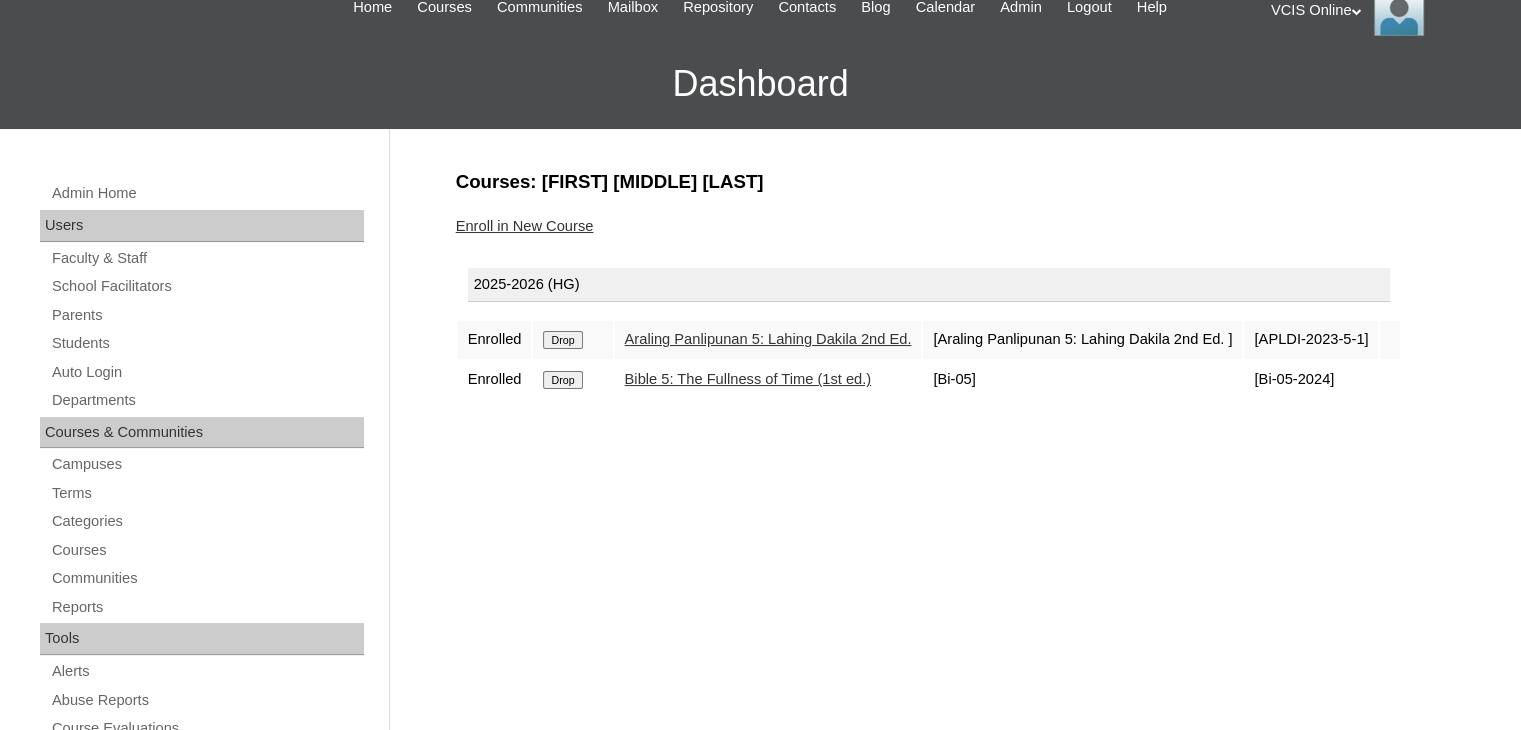 click on "Enroll in New Course" at bounding box center [525, 226] 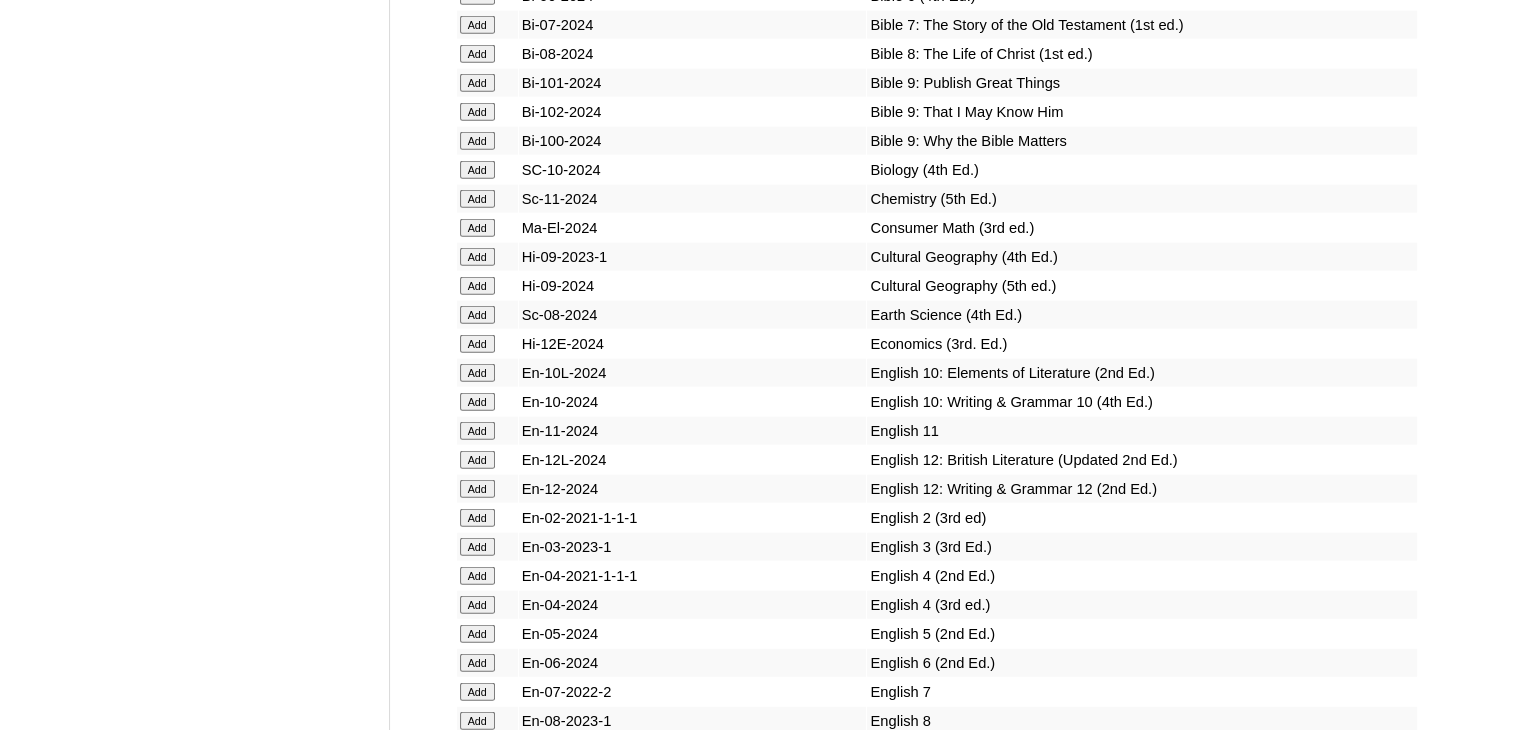 scroll, scrollTop: 5000, scrollLeft: 0, axis: vertical 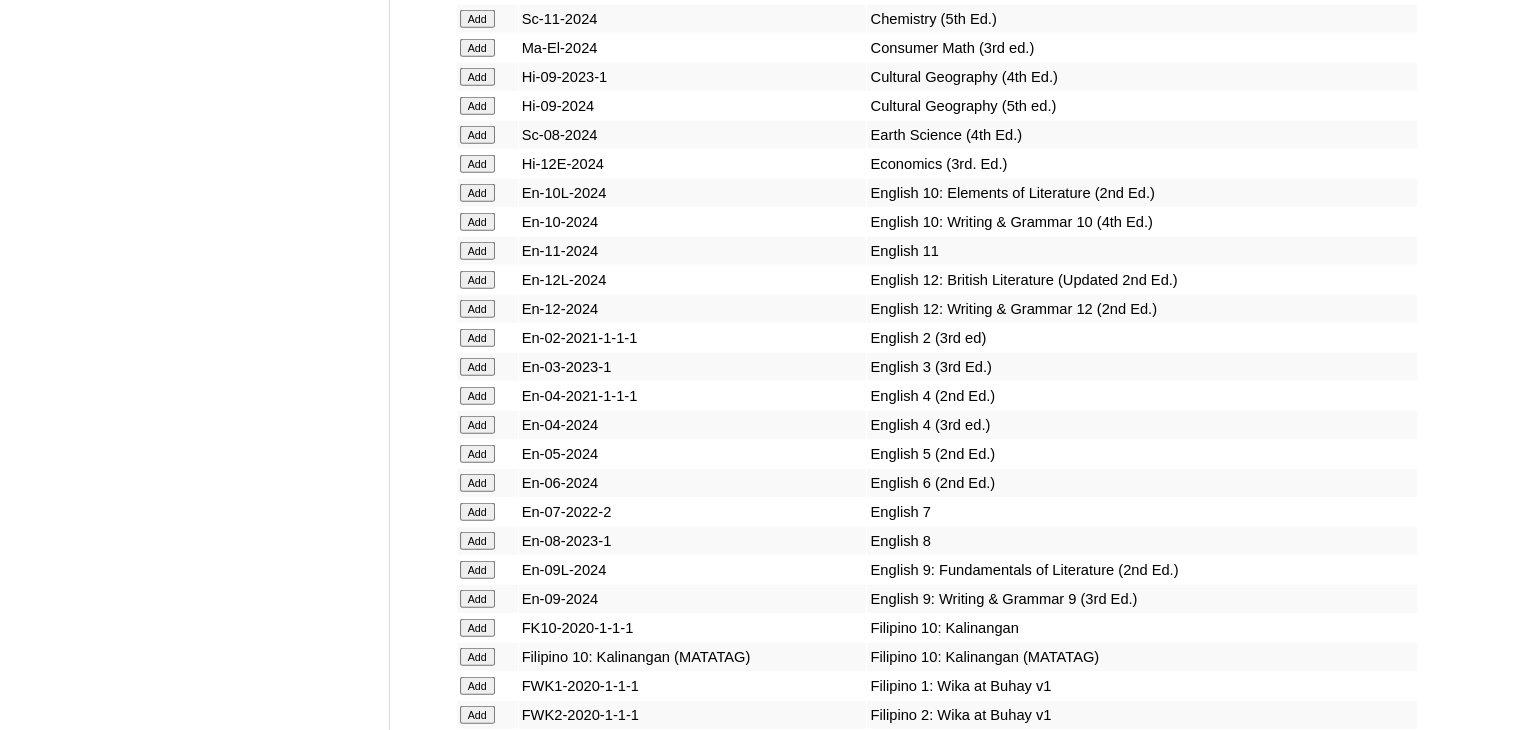 click on "Add" at bounding box center (477, -4624) 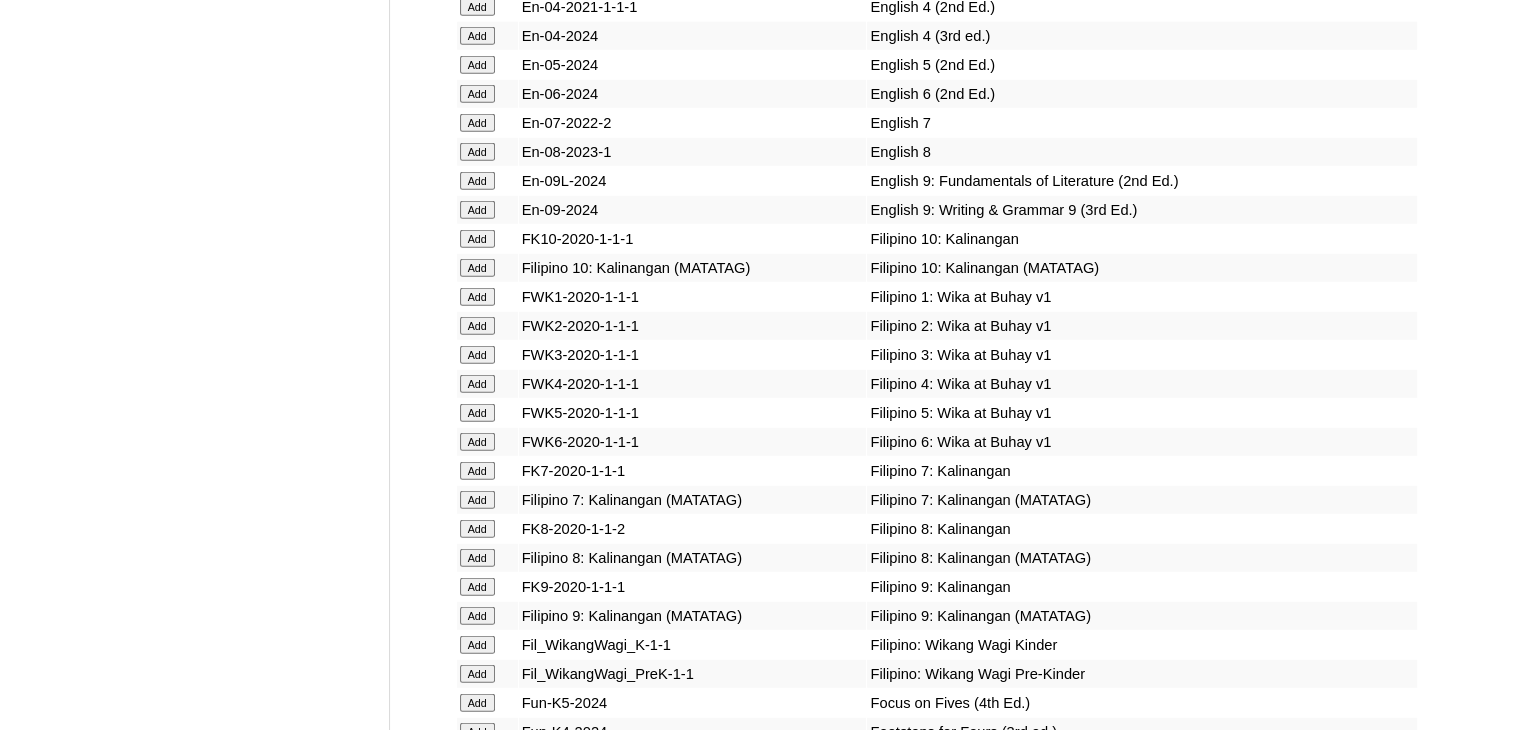 scroll, scrollTop: 5400, scrollLeft: 0, axis: vertical 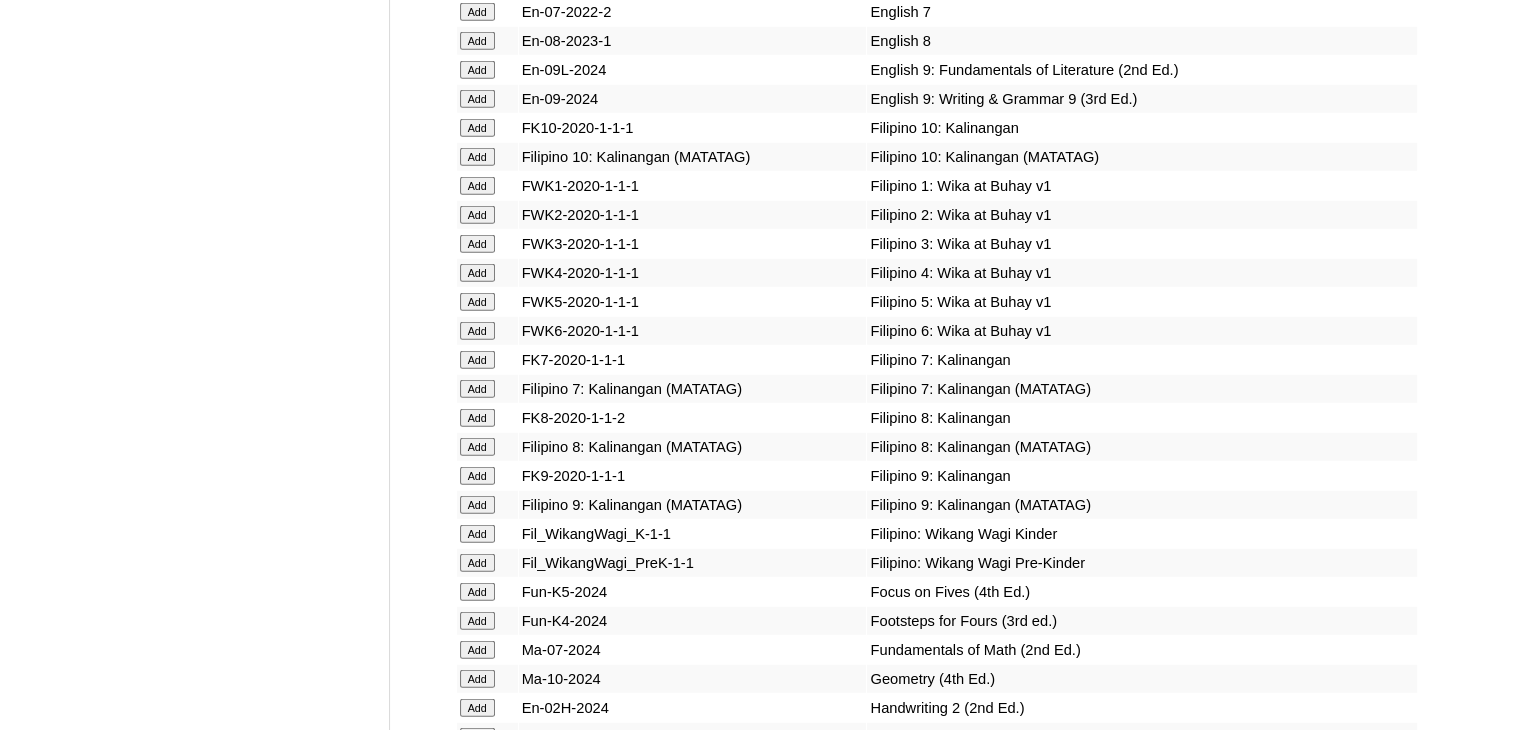 click on "Add" at bounding box center (477, -5124) 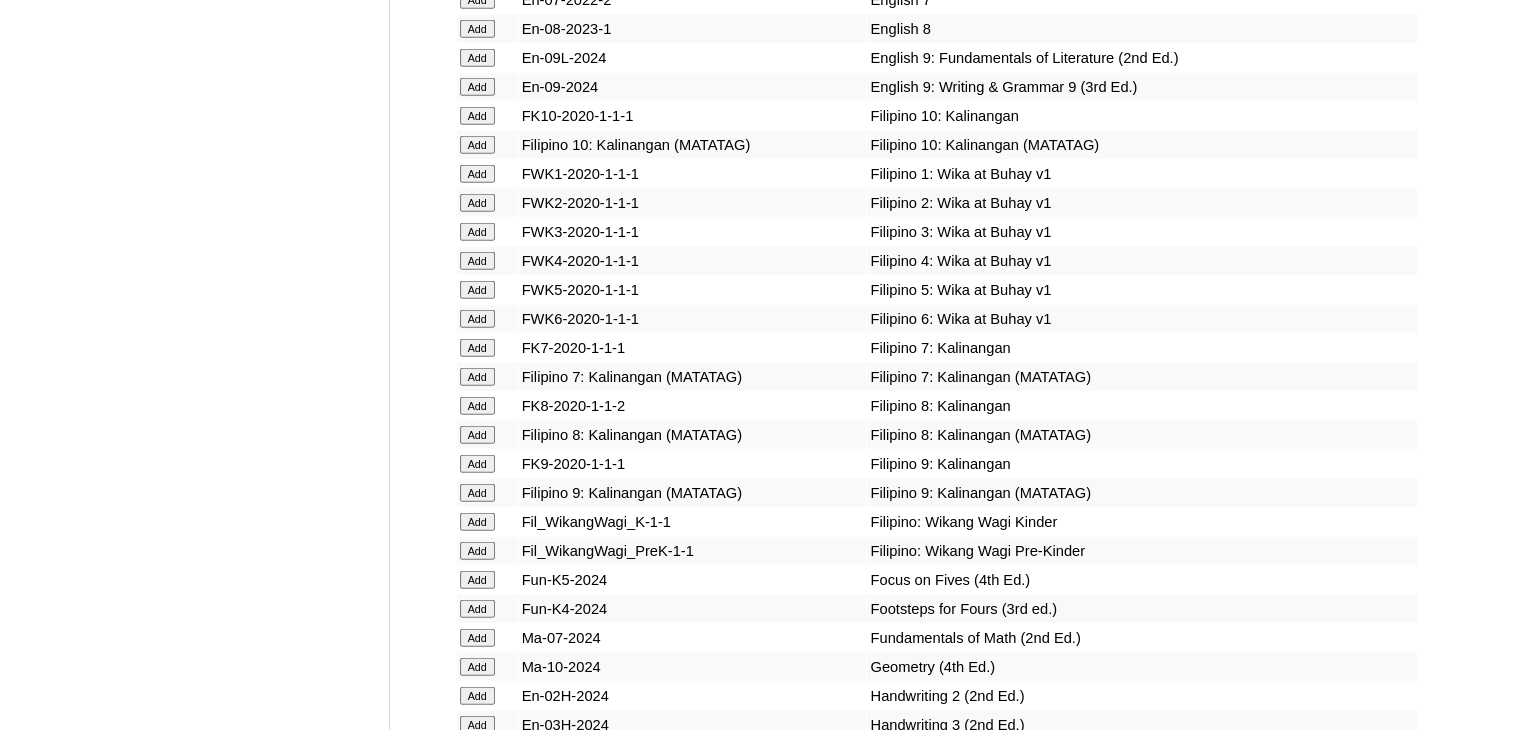 scroll, scrollTop: 5600, scrollLeft: 0, axis: vertical 